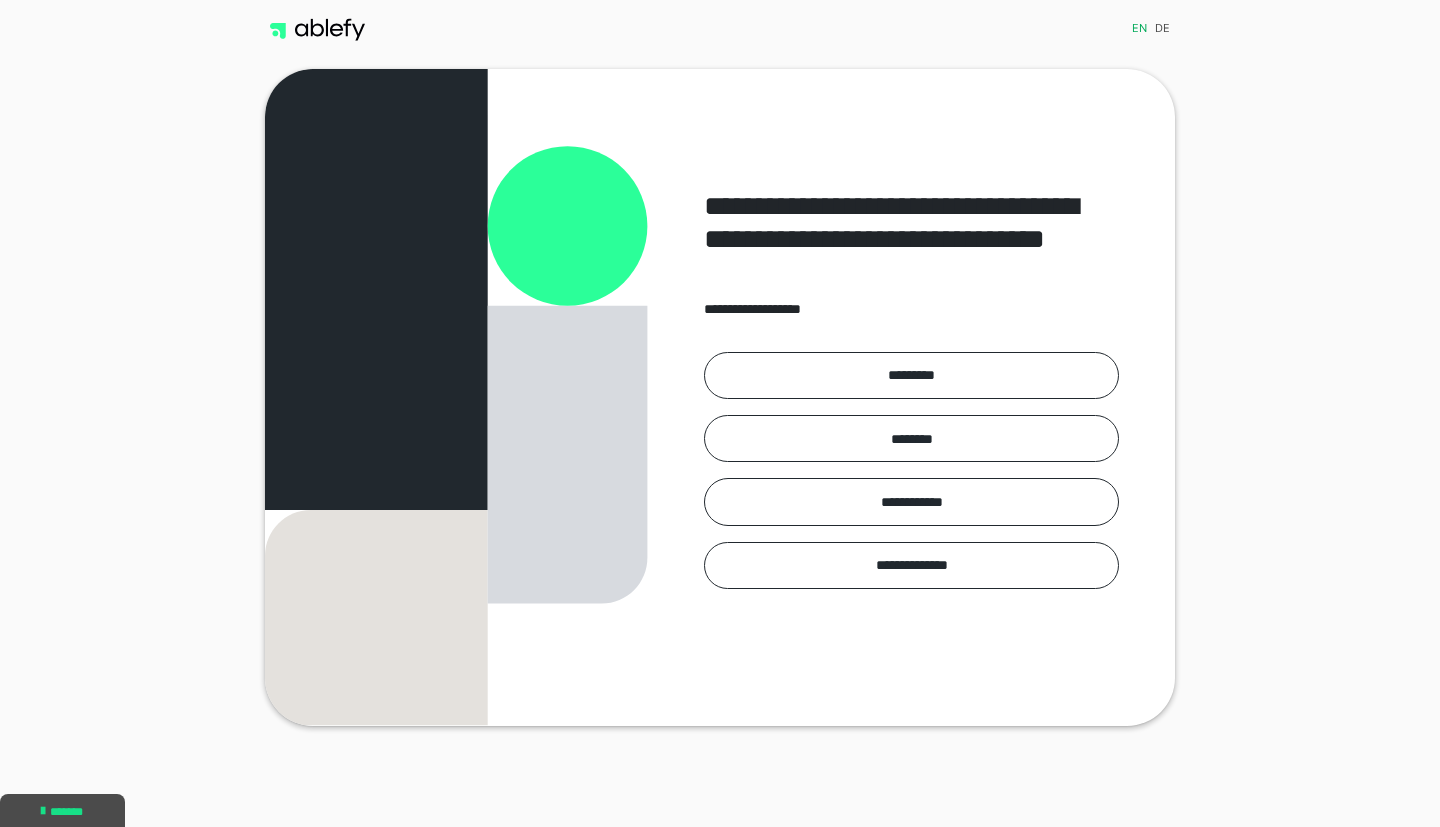 scroll, scrollTop: 0, scrollLeft: 0, axis: both 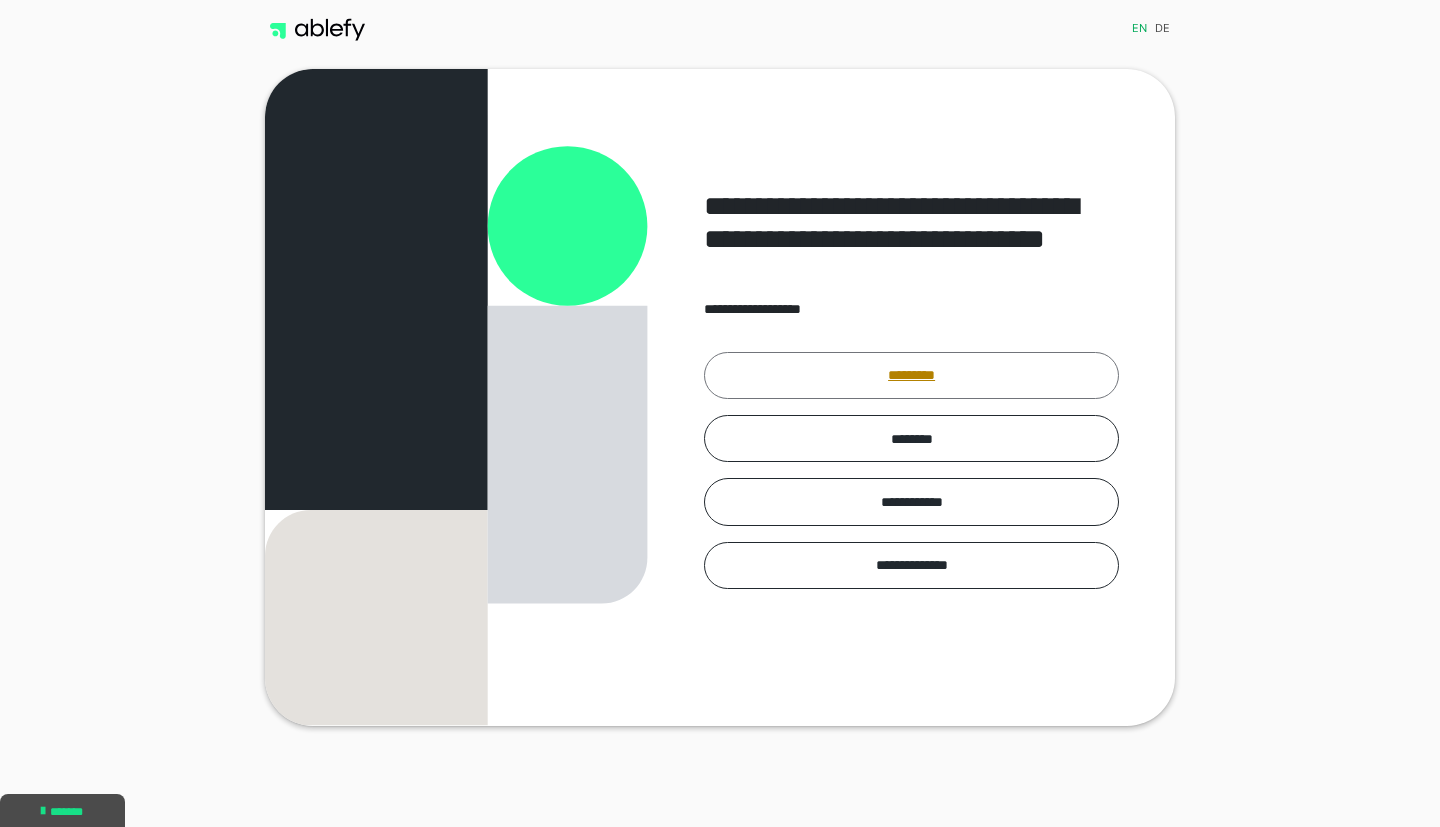 click on "*********" at bounding box center (911, 375) 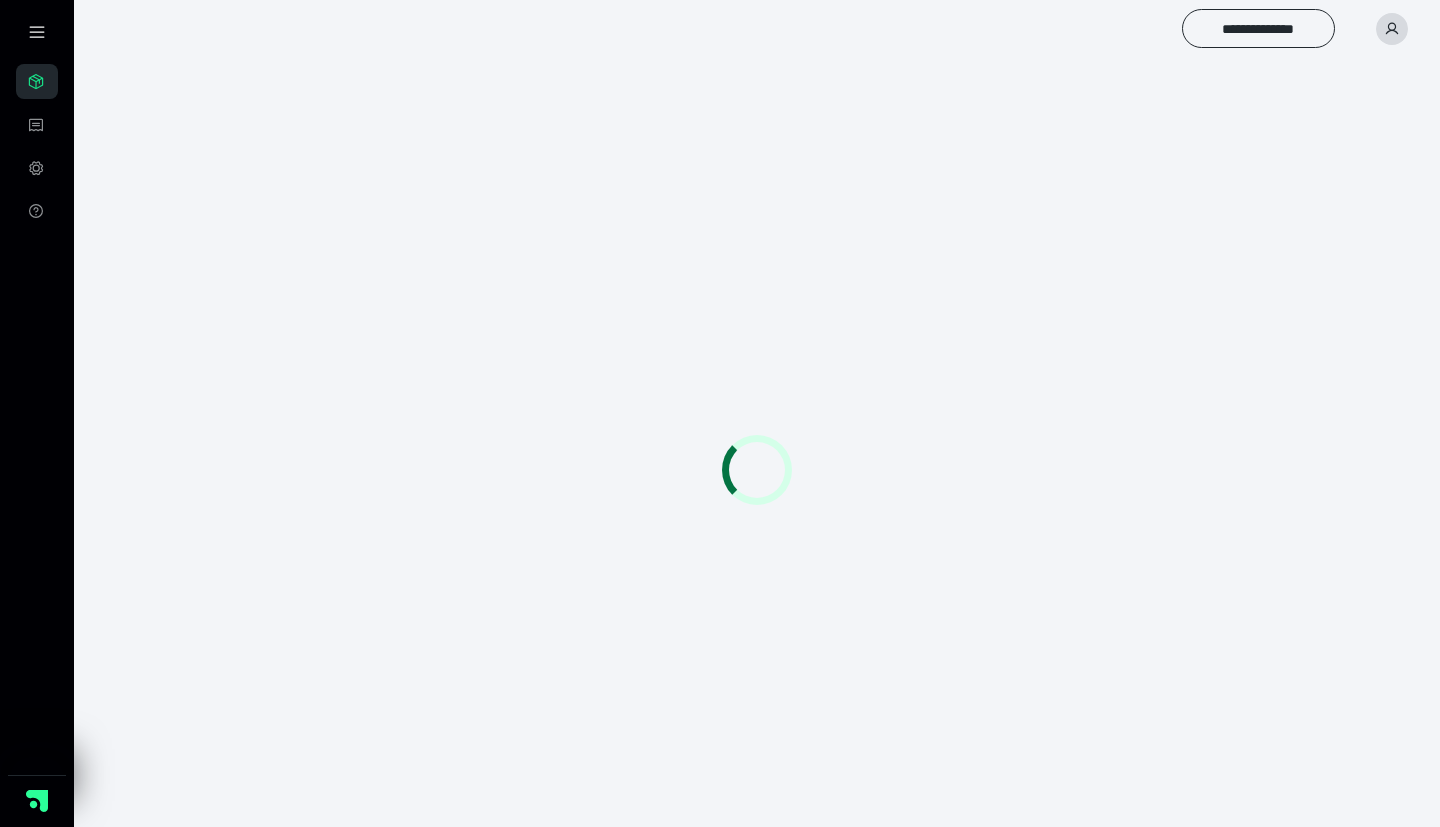 scroll, scrollTop: 0, scrollLeft: 0, axis: both 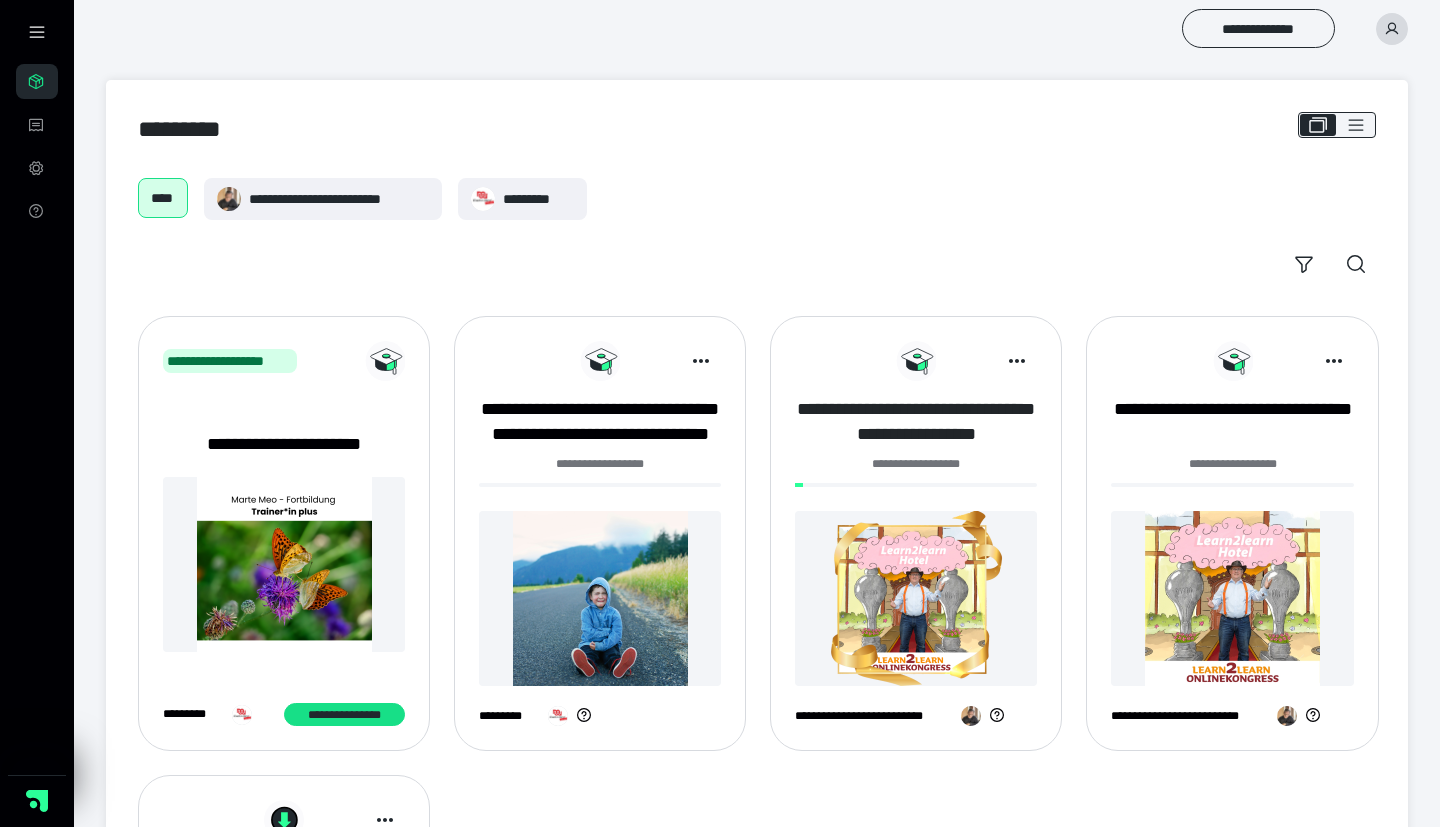 click on "**********" at bounding box center (916, 422) 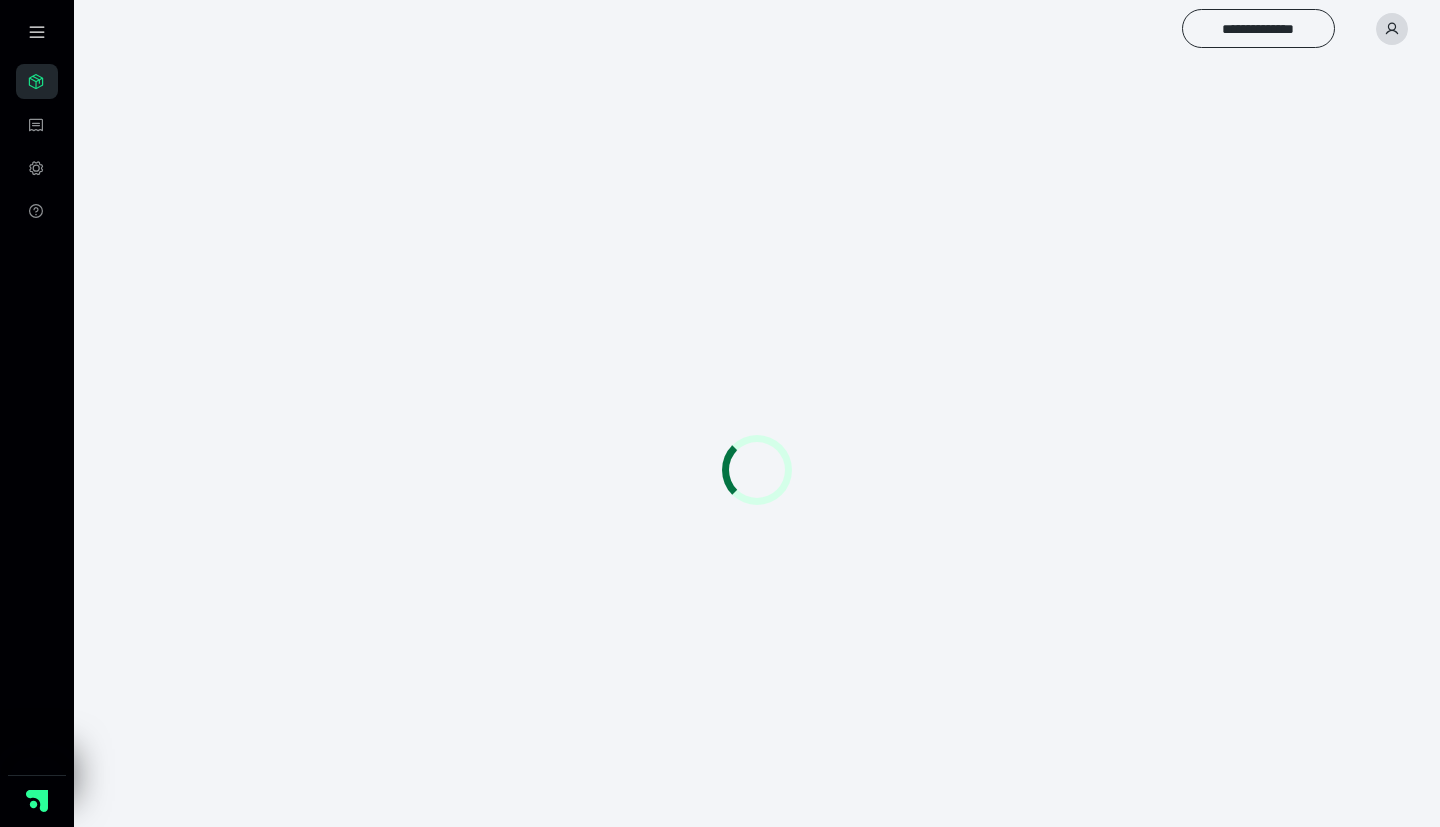 scroll, scrollTop: 0, scrollLeft: 0, axis: both 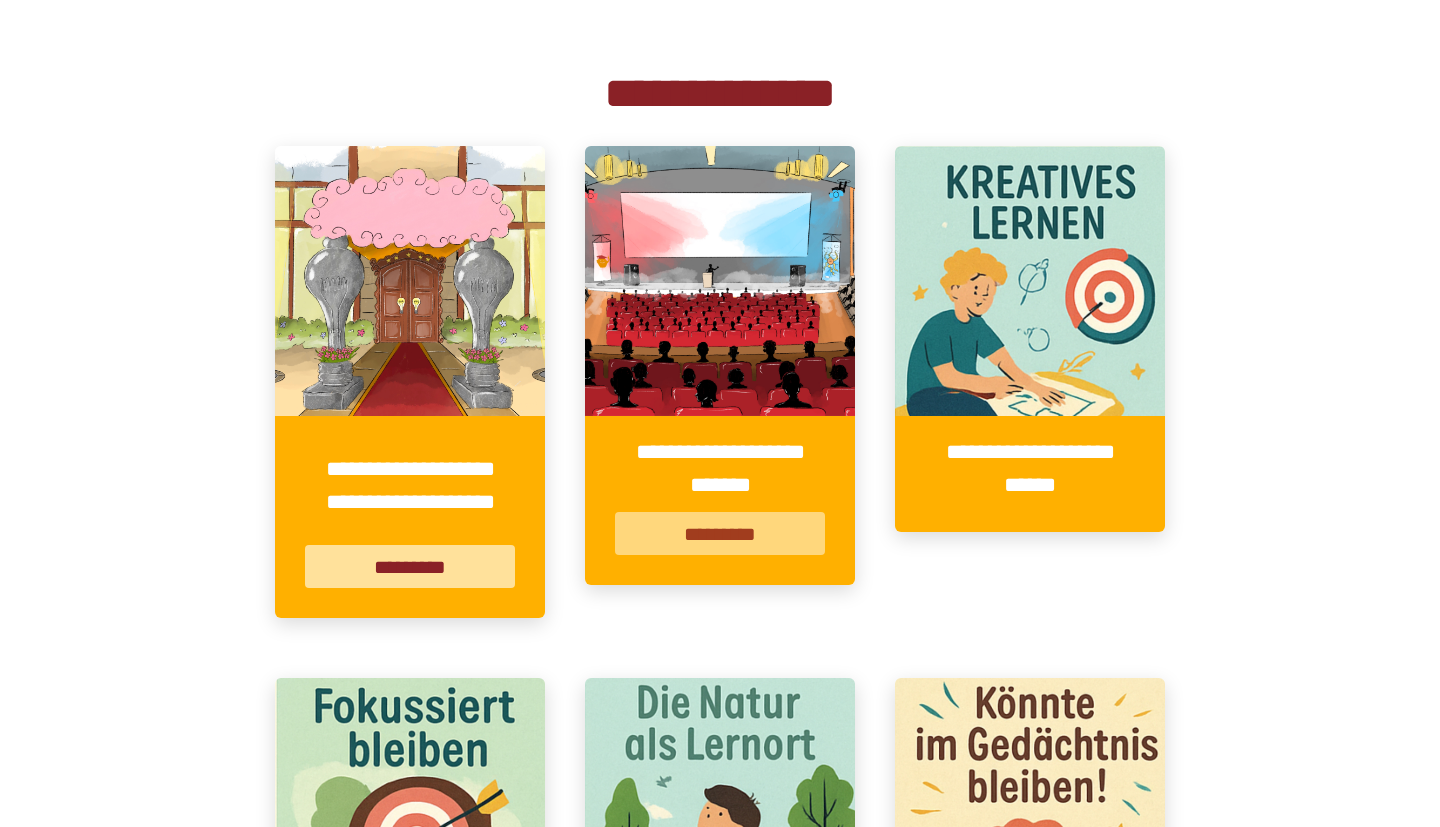 click on "*********" at bounding box center [720, 533] 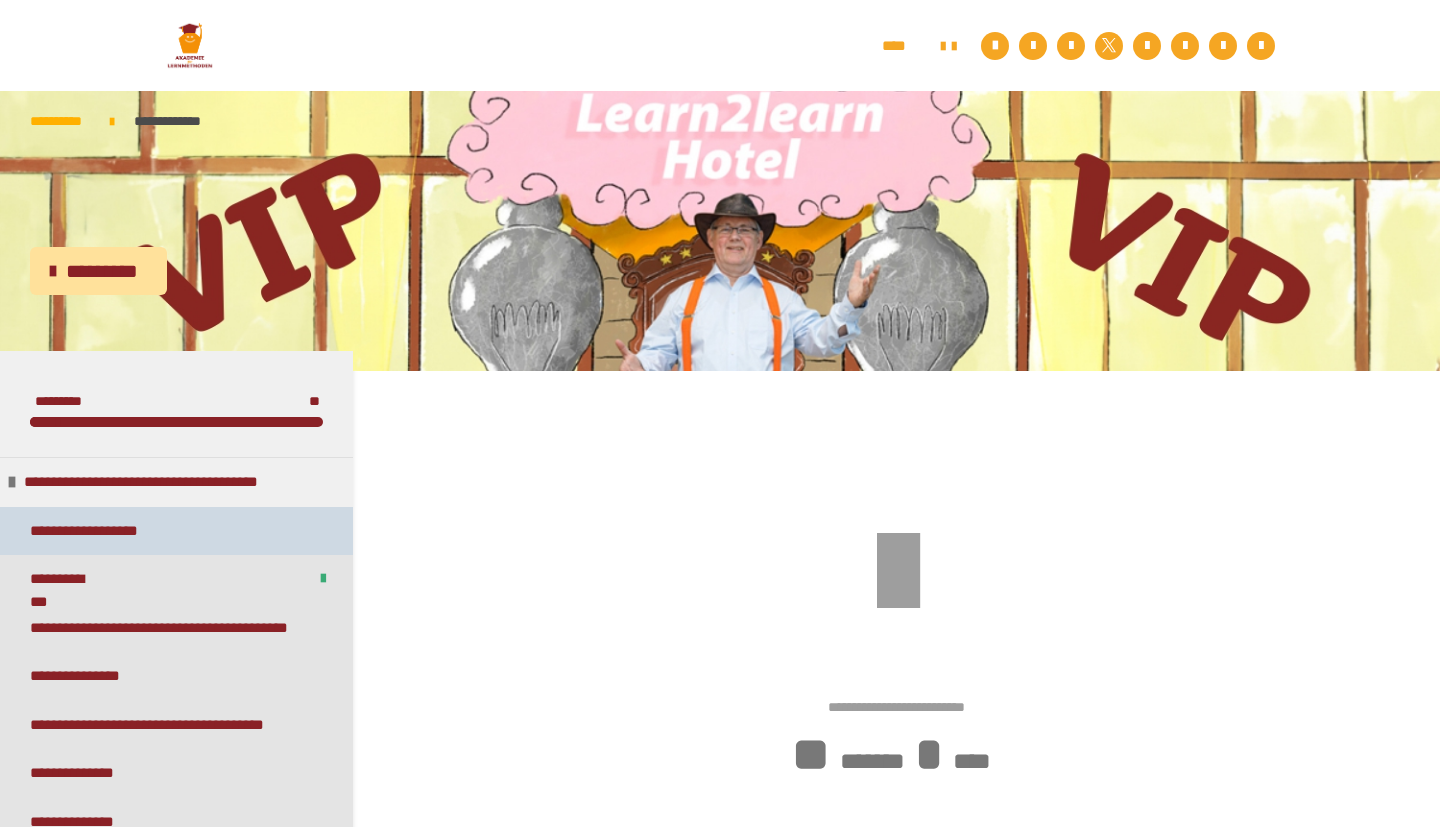 click on "**********" at bounding box center [84, 531] 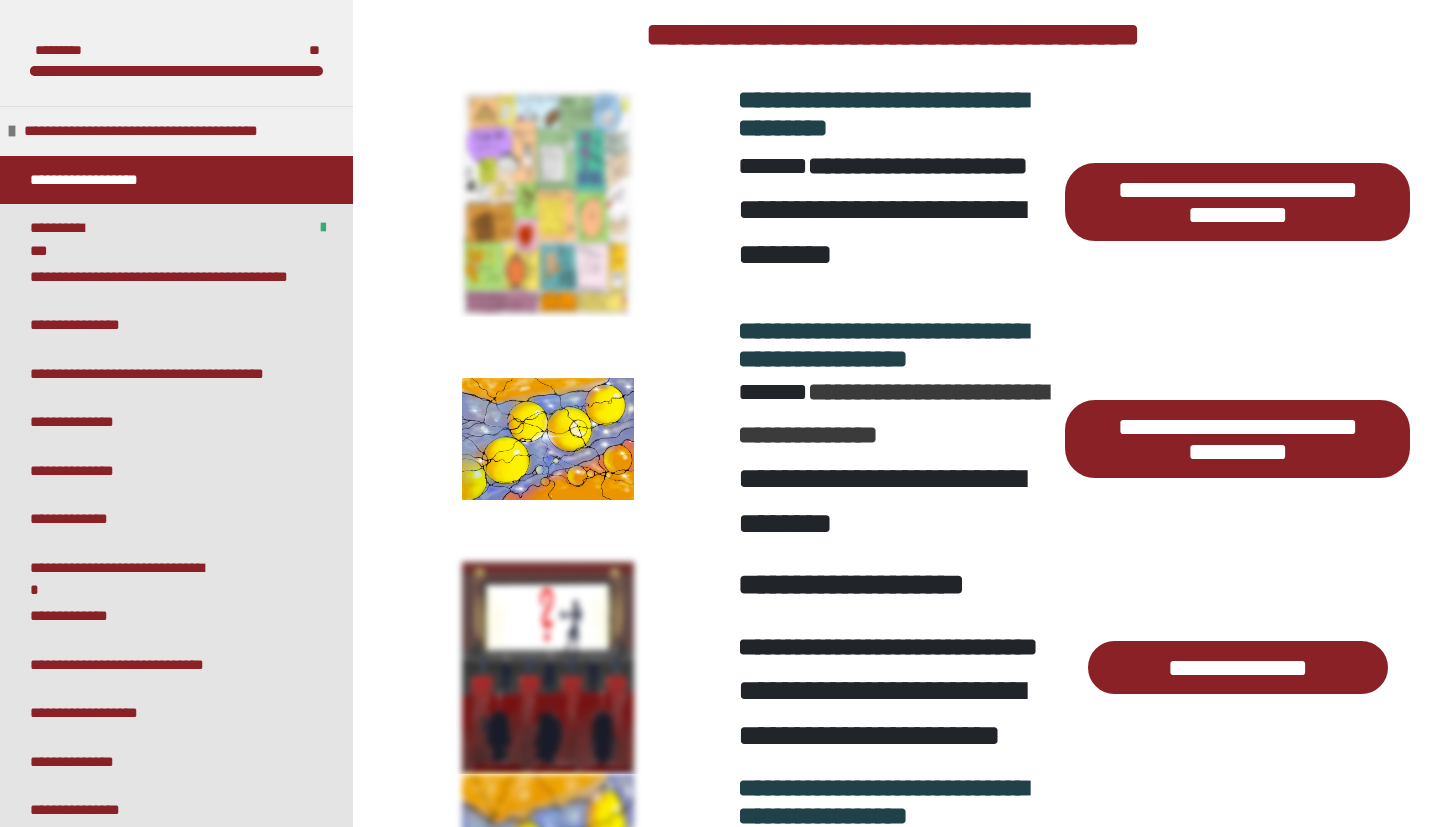 scroll, scrollTop: 4009, scrollLeft: 0, axis: vertical 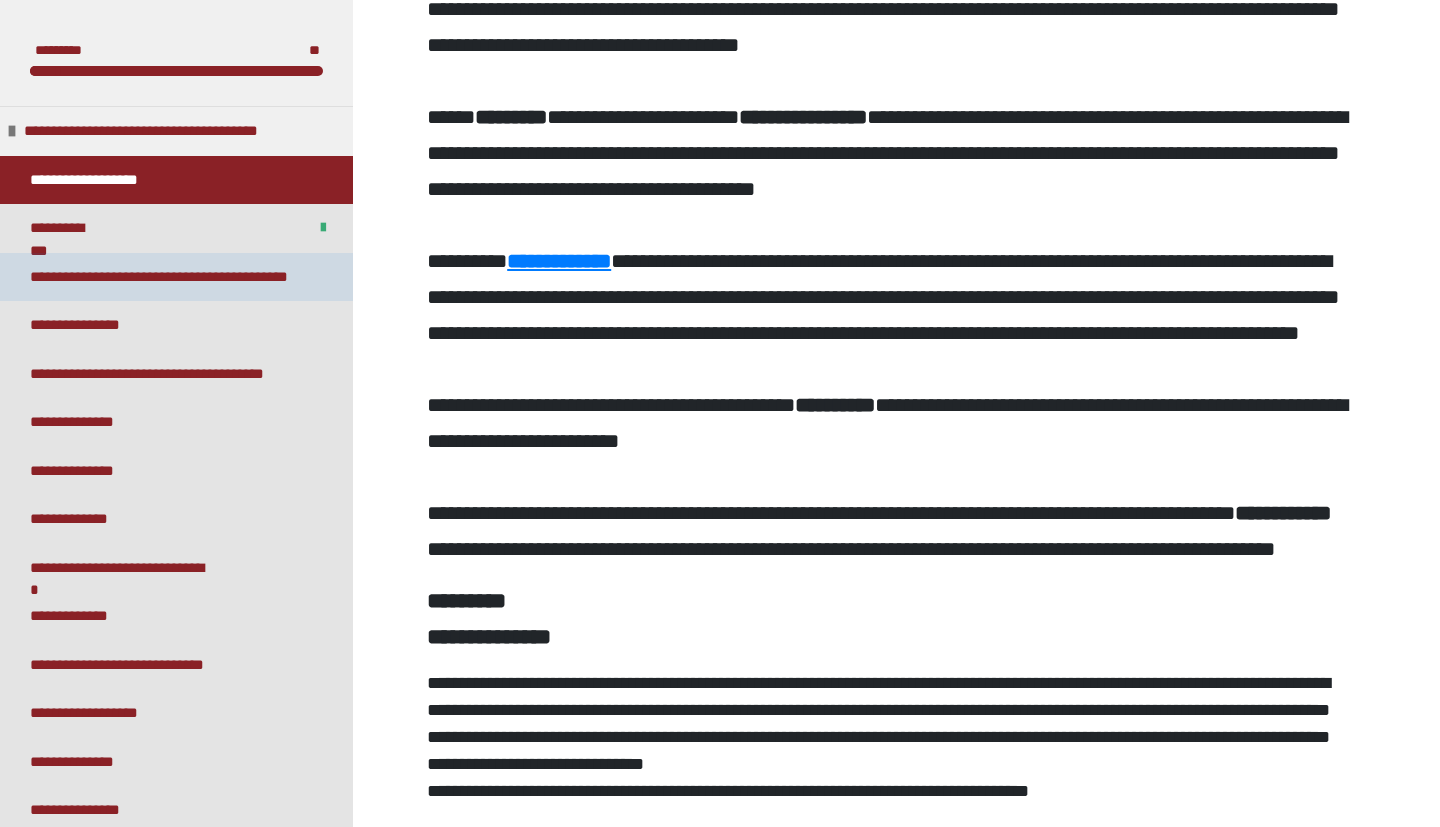 click on "**********" at bounding box center [161, 277] 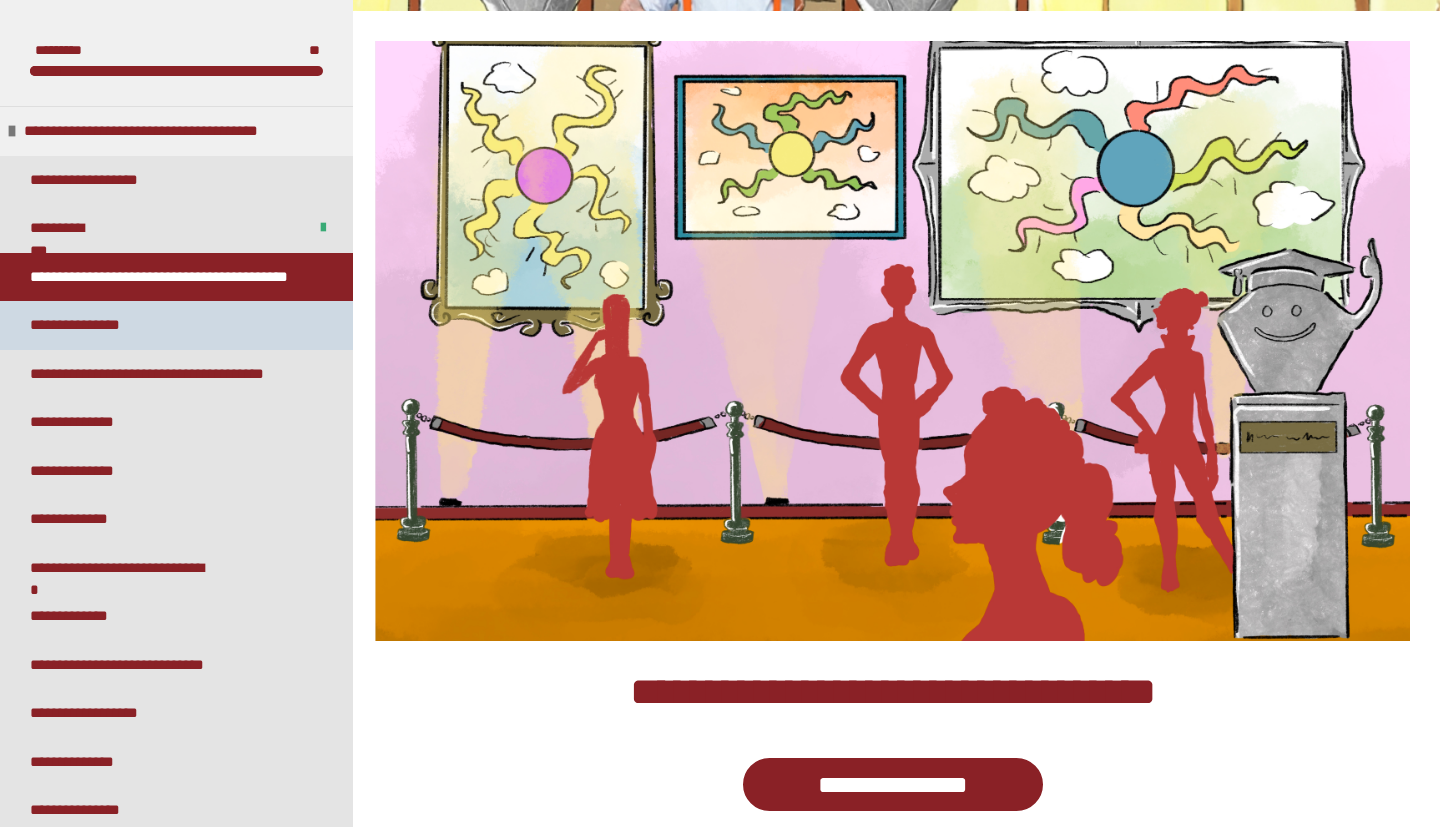 click on "**********" at bounding box center [80, 325] 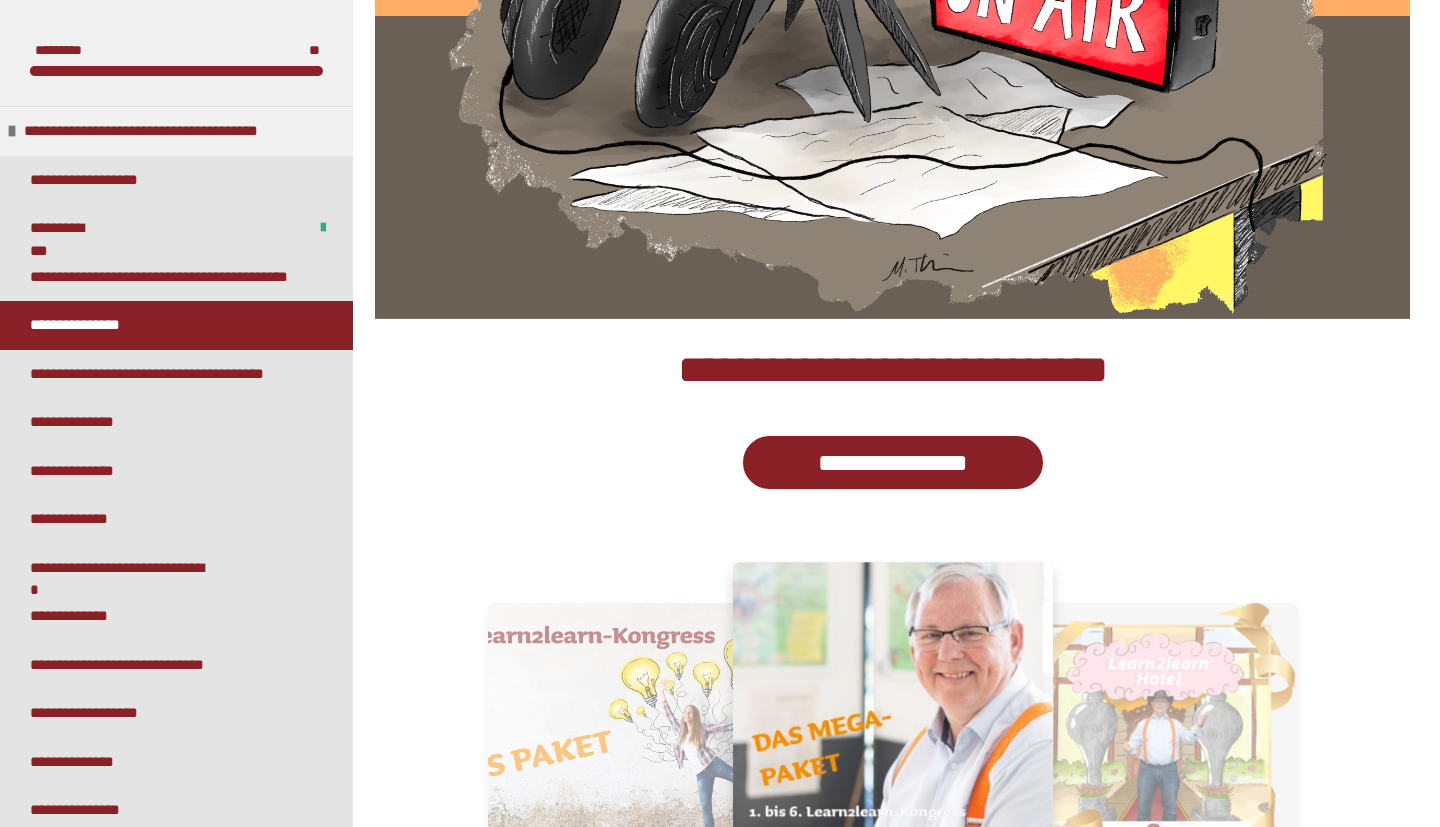 scroll, scrollTop: 662, scrollLeft: 0, axis: vertical 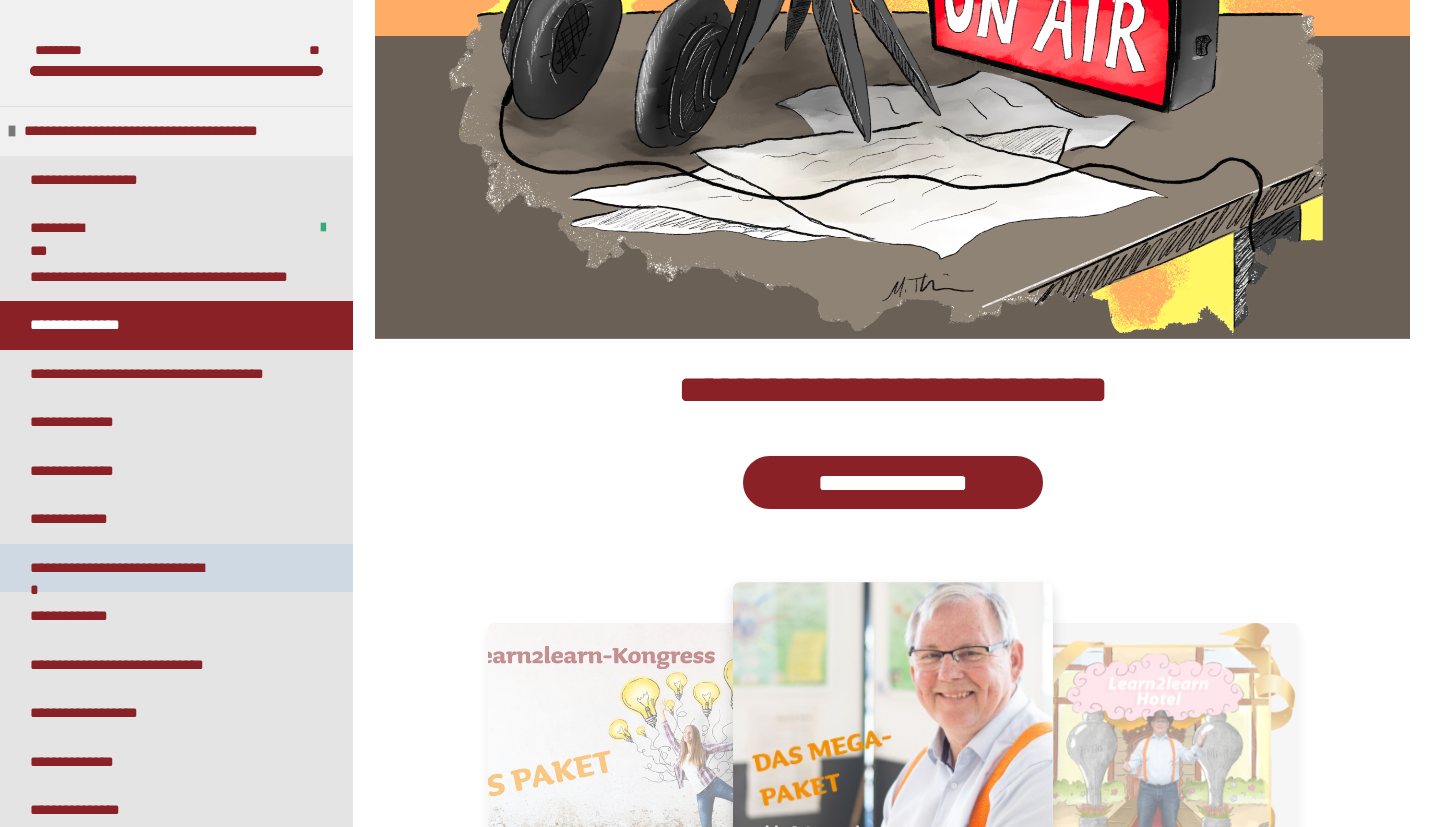 click on "**********" at bounding box center [122, 568] 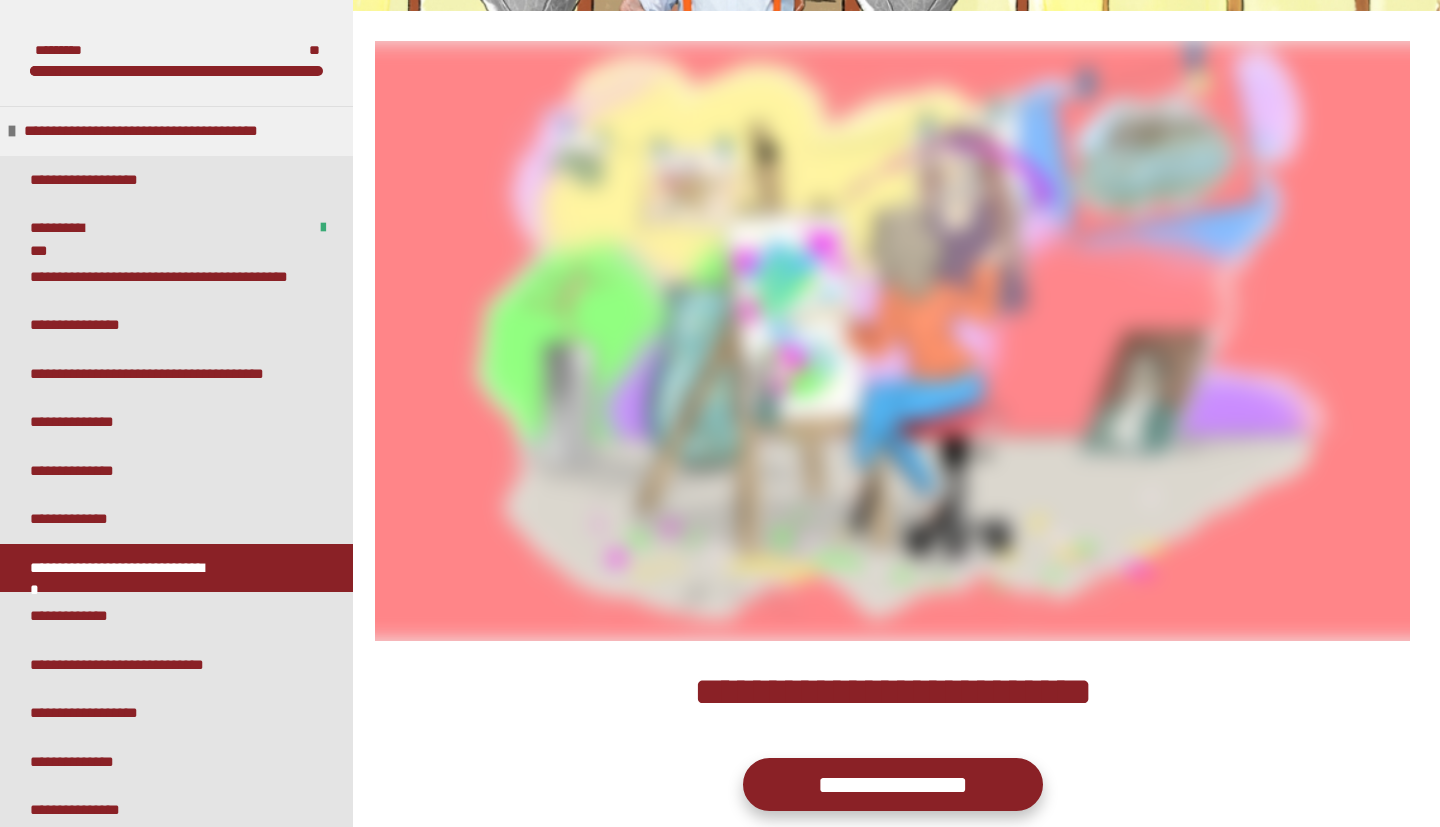 click on "**********" at bounding box center (893, 784) 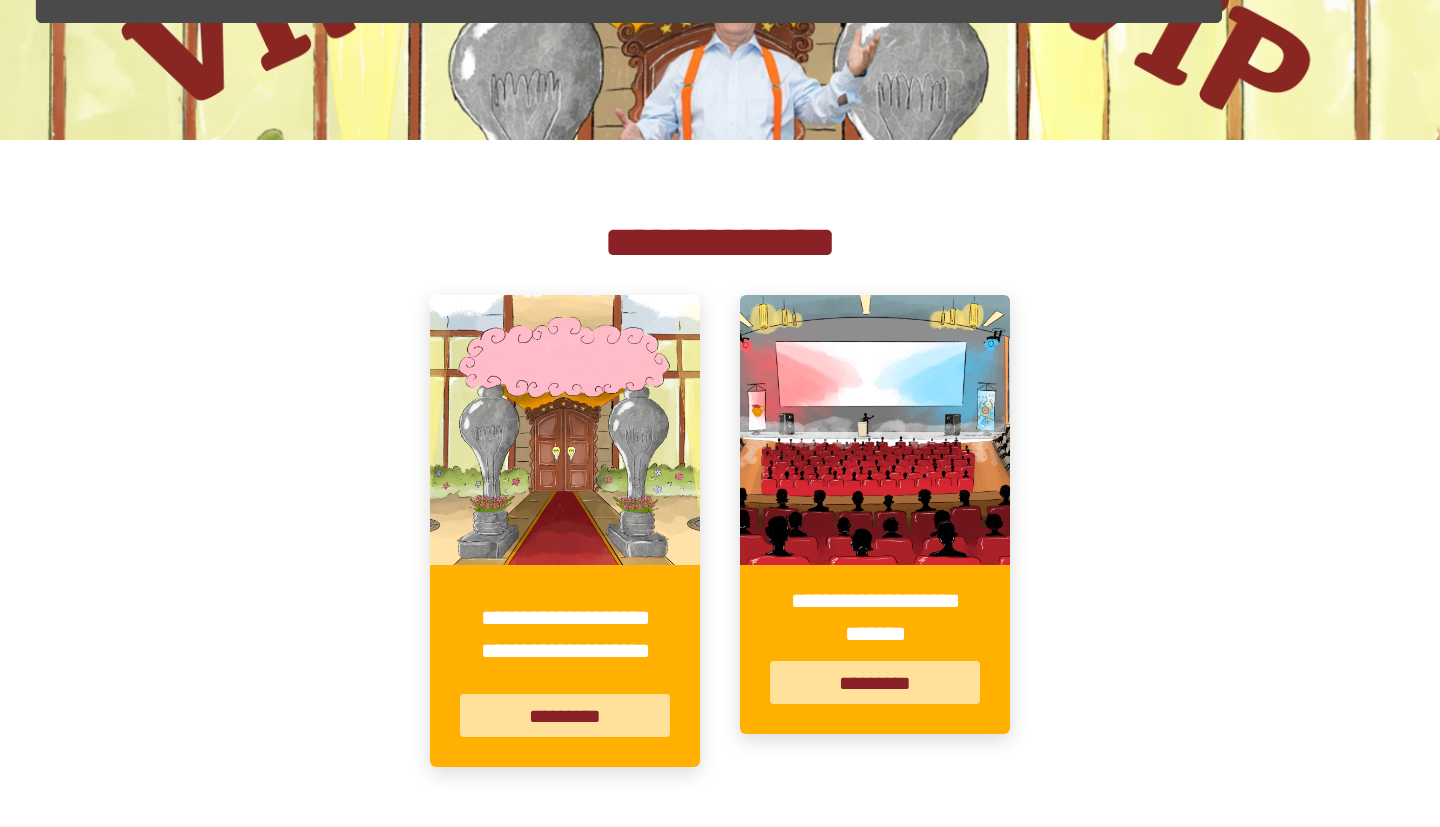 scroll, scrollTop: 0, scrollLeft: 0, axis: both 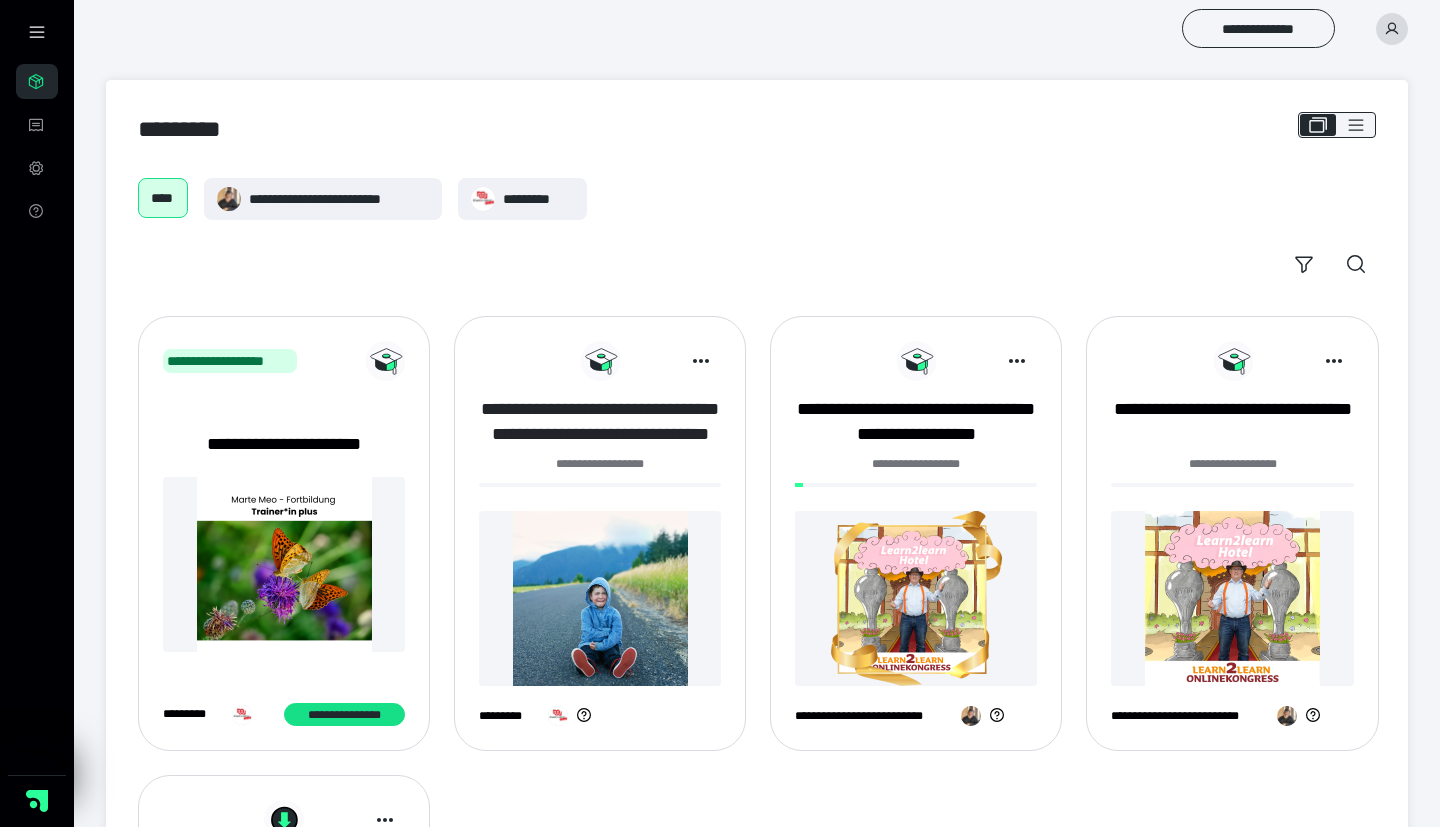 click on "**********" at bounding box center [600, 422] 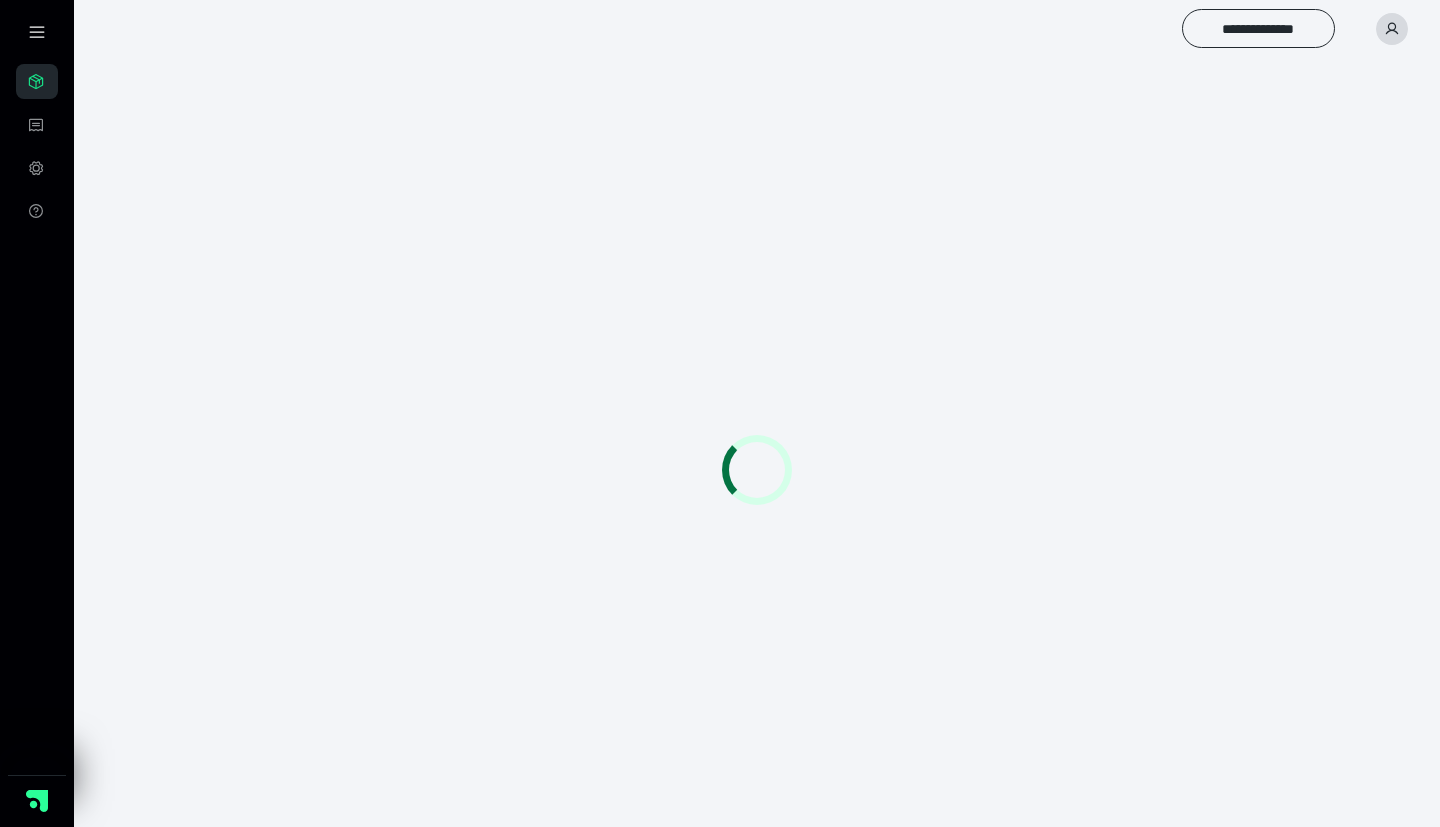 scroll, scrollTop: 0, scrollLeft: 0, axis: both 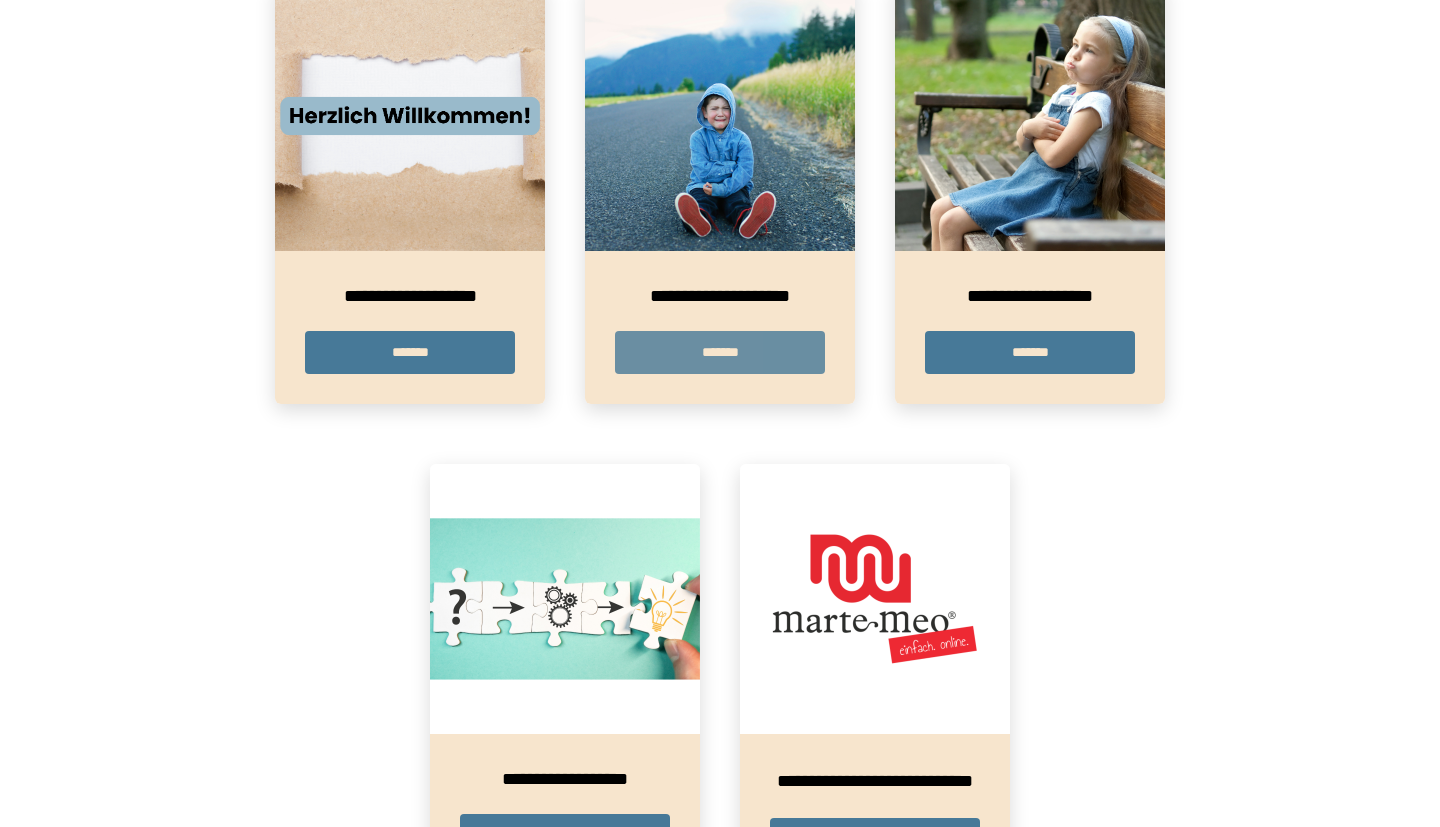 click on "*******" at bounding box center [720, 352] 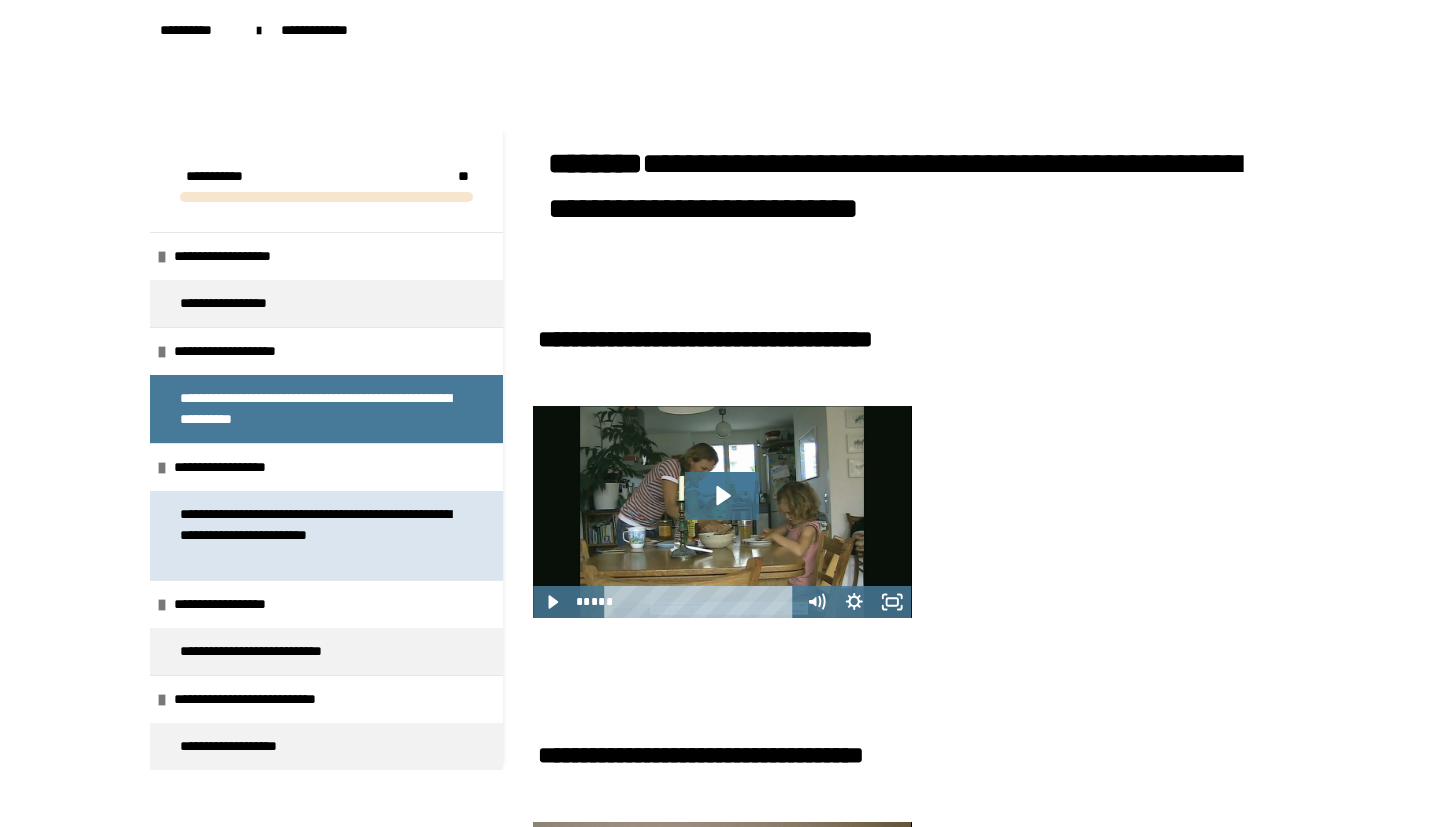 click on "**********" at bounding box center (318, 535) 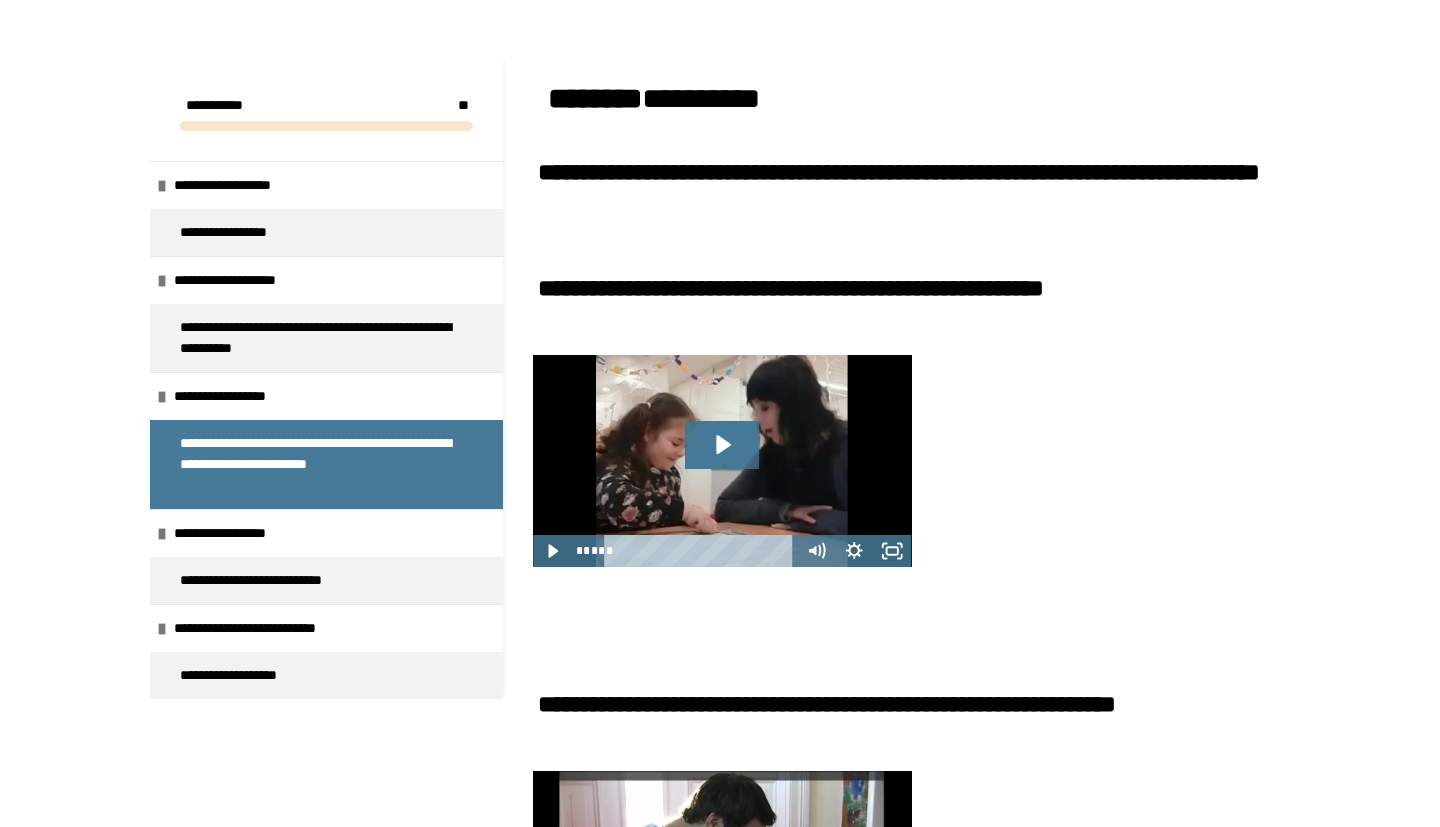 scroll, scrollTop: 78, scrollLeft: 0, axis: vertical 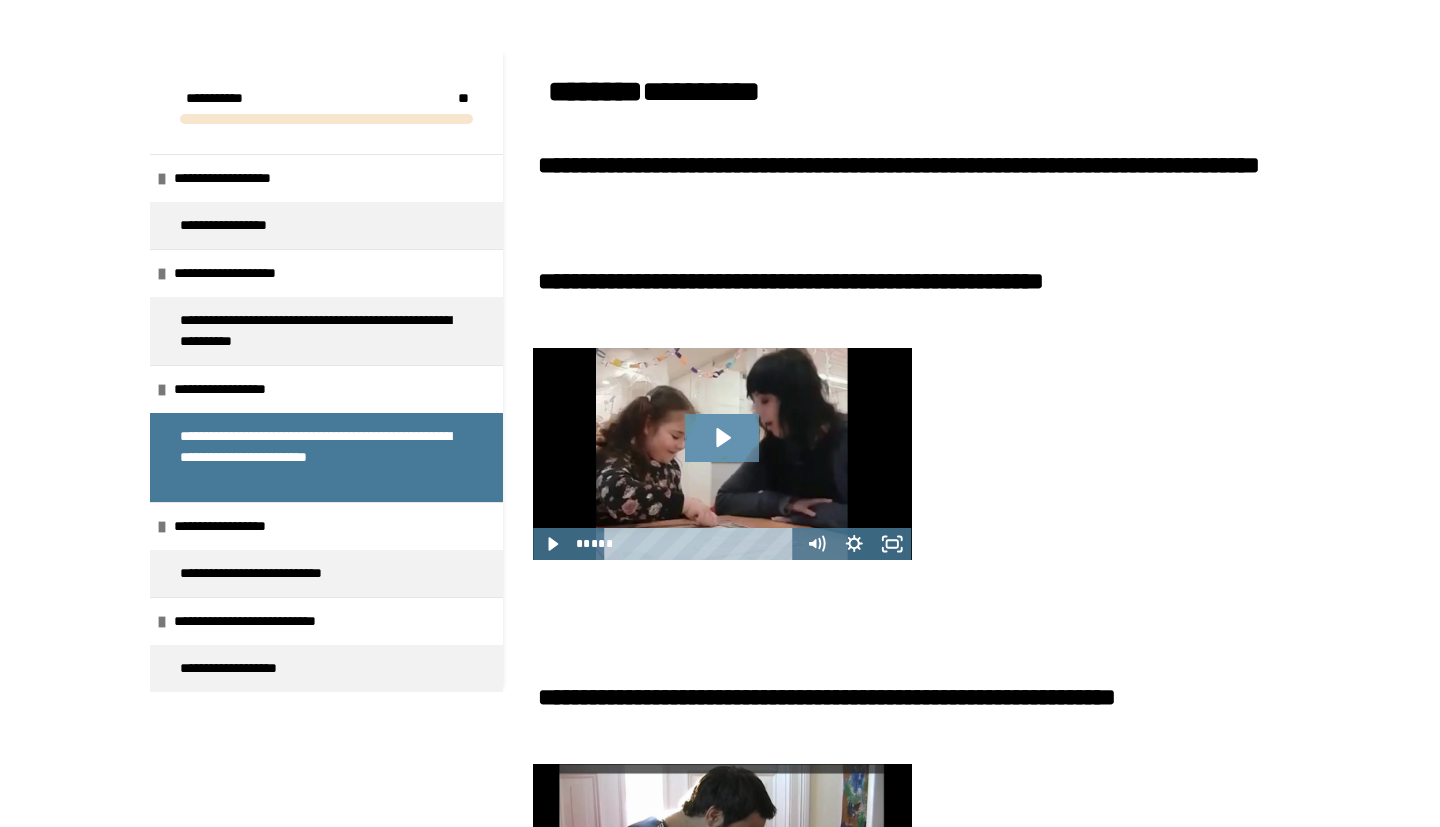 click 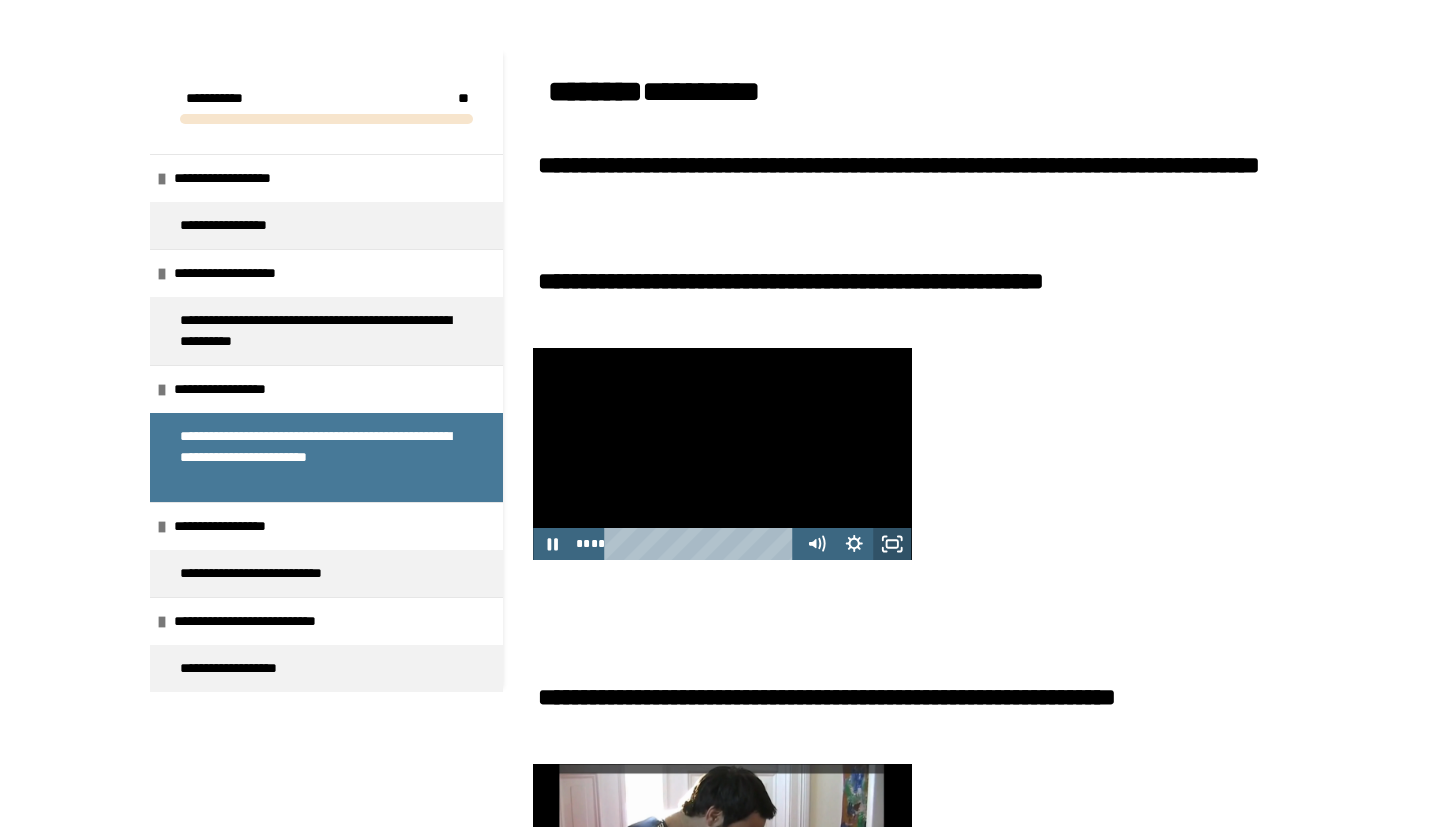 click 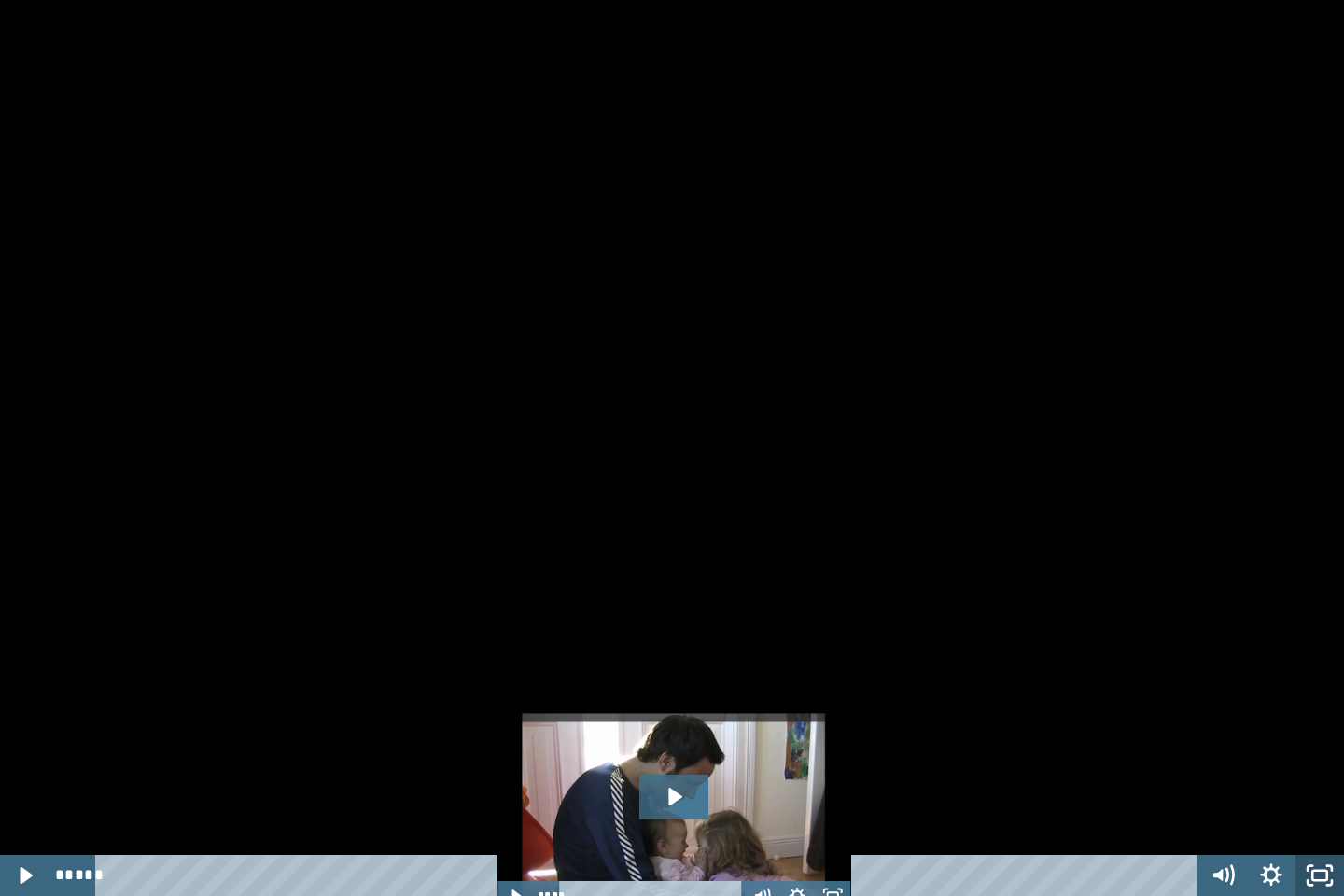 click 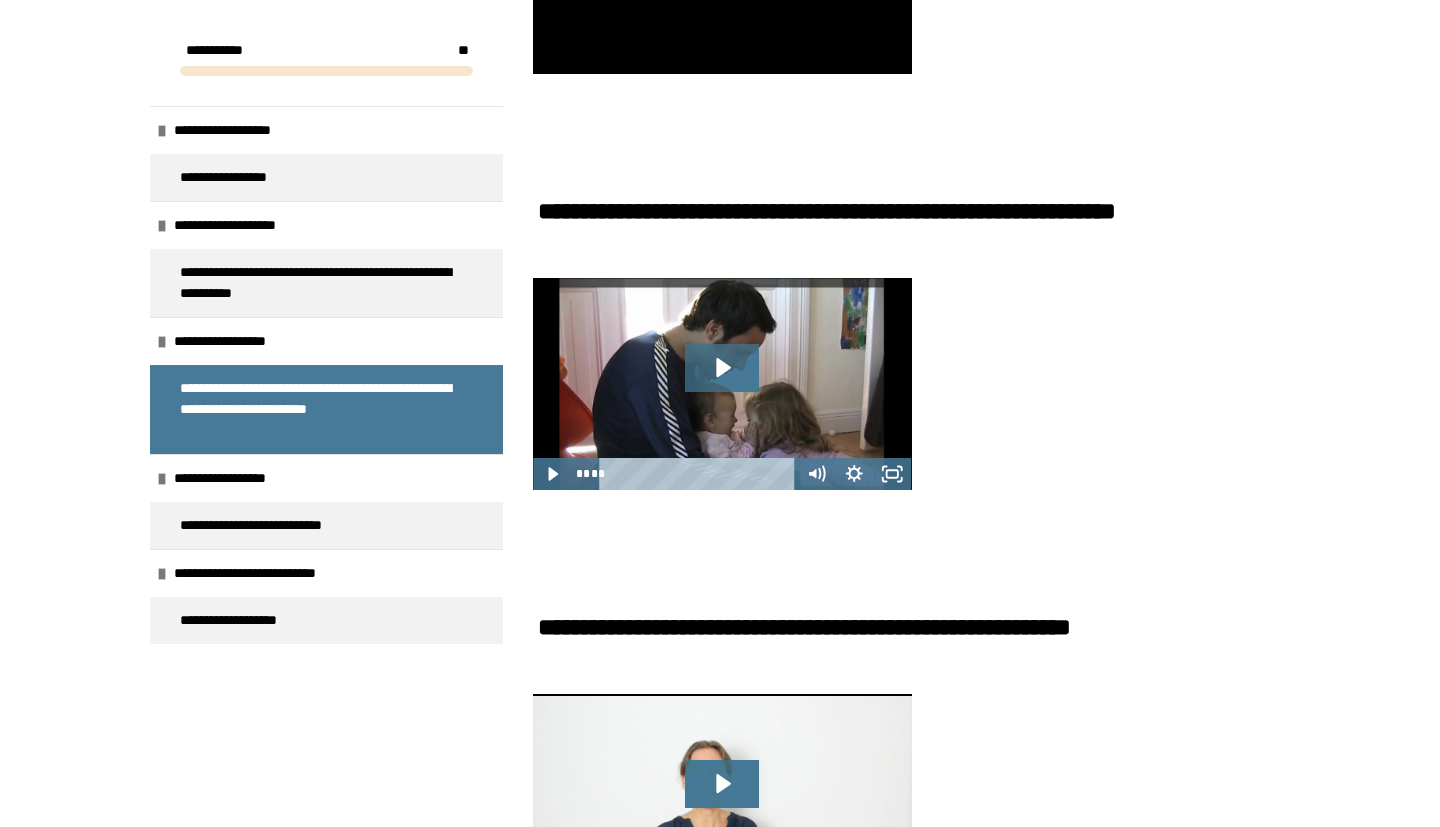 scroll, scrollTop: 602, scrollLeft: 0, axis: vertical 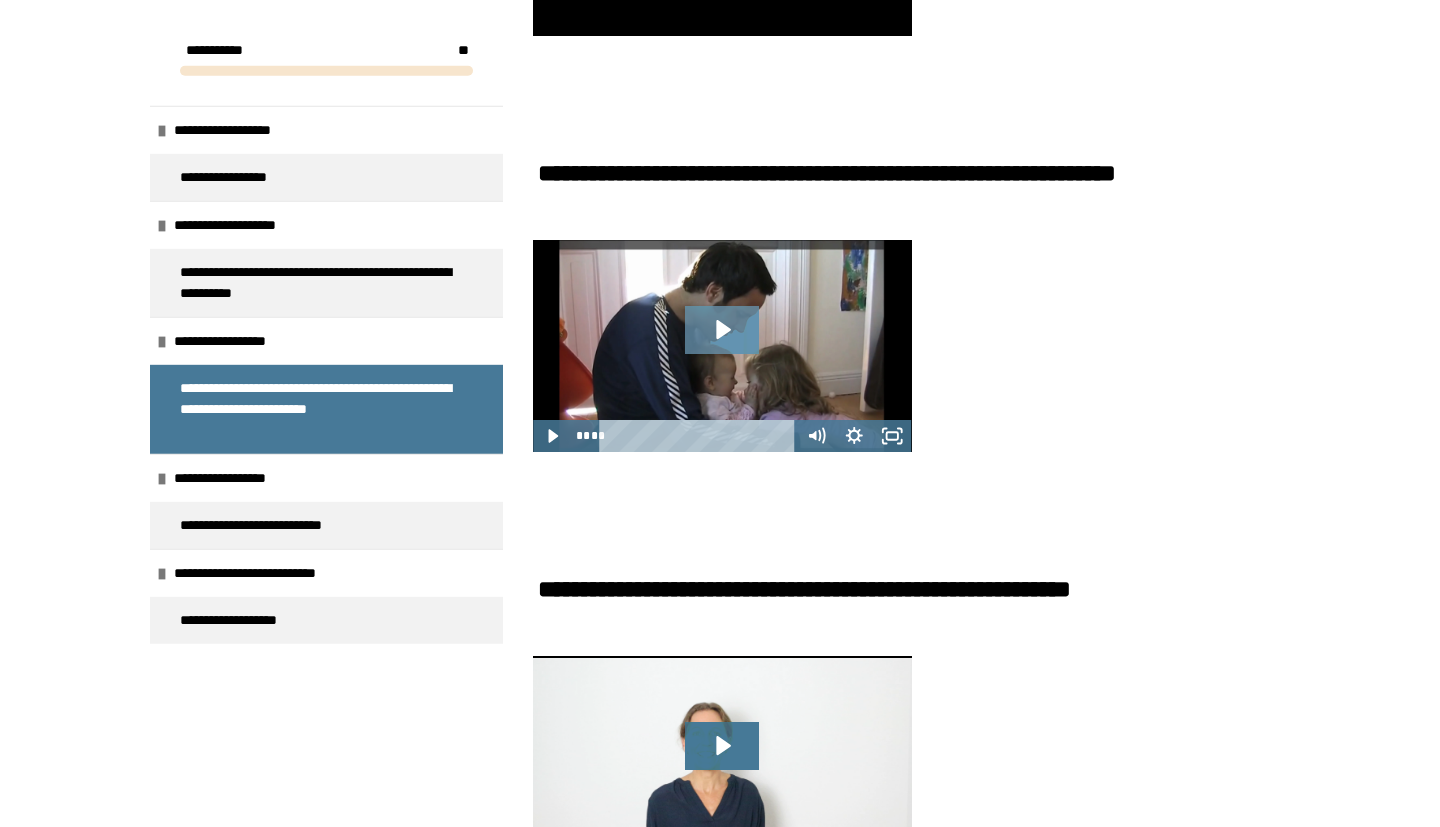 click 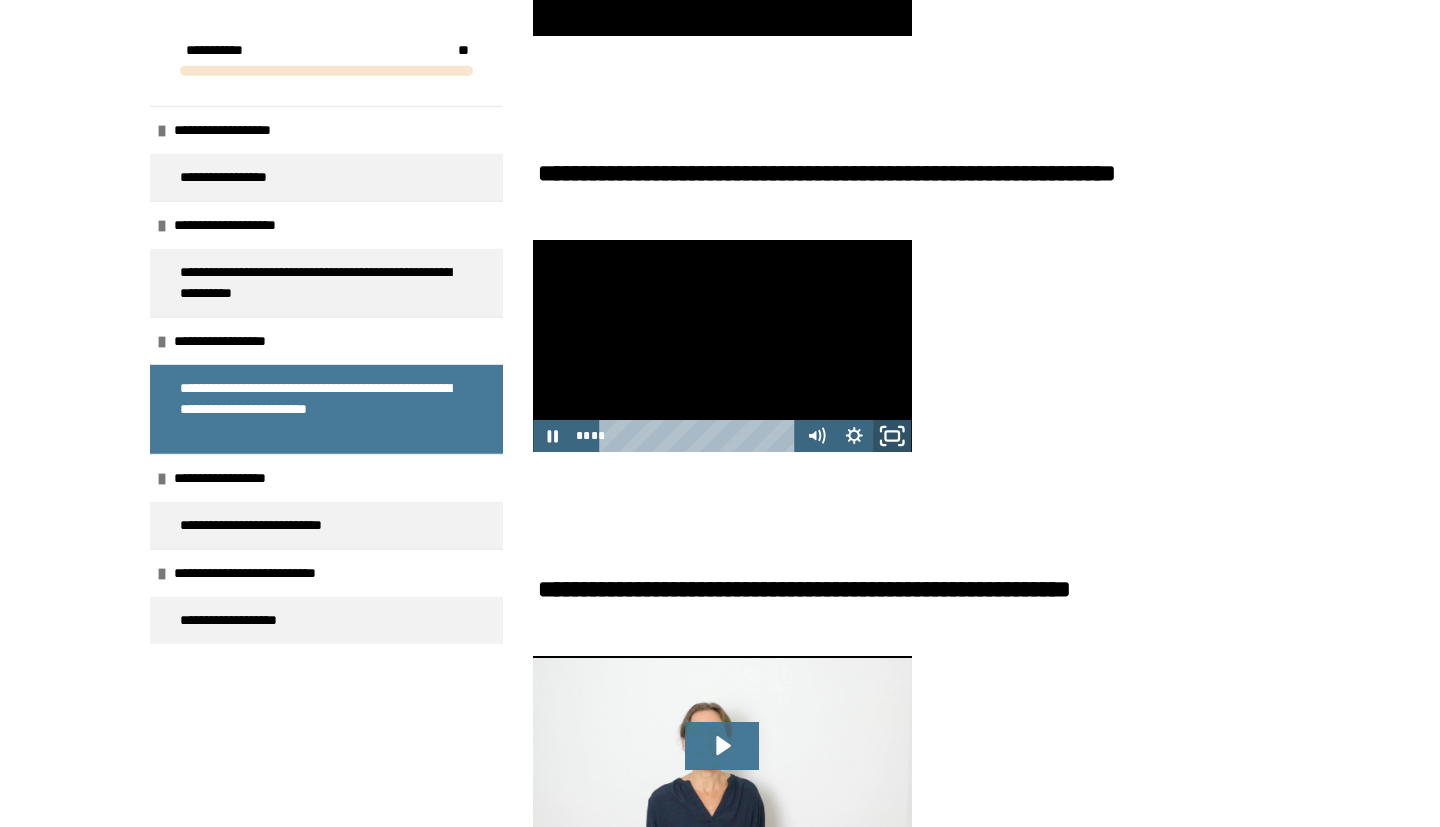 click 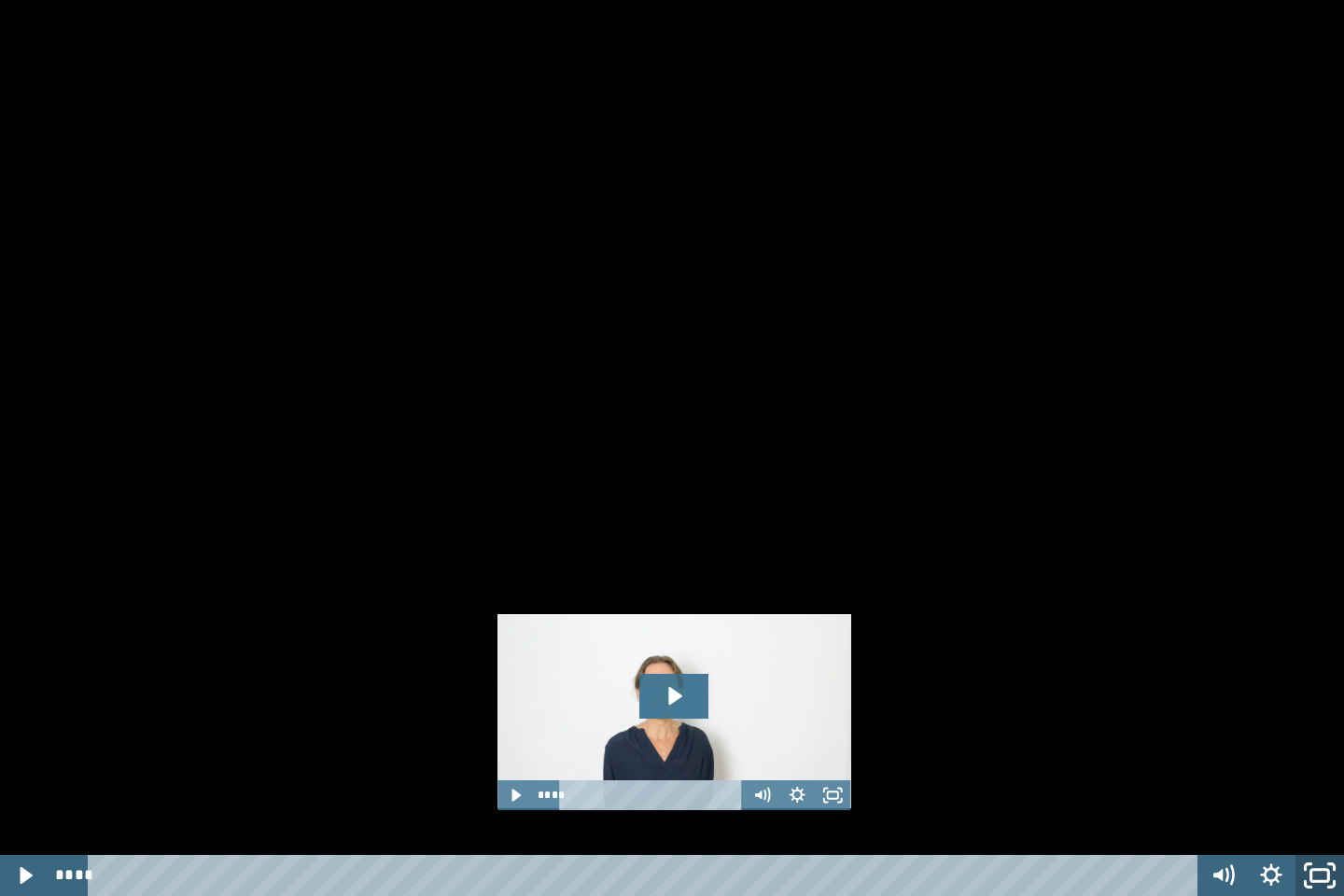 click 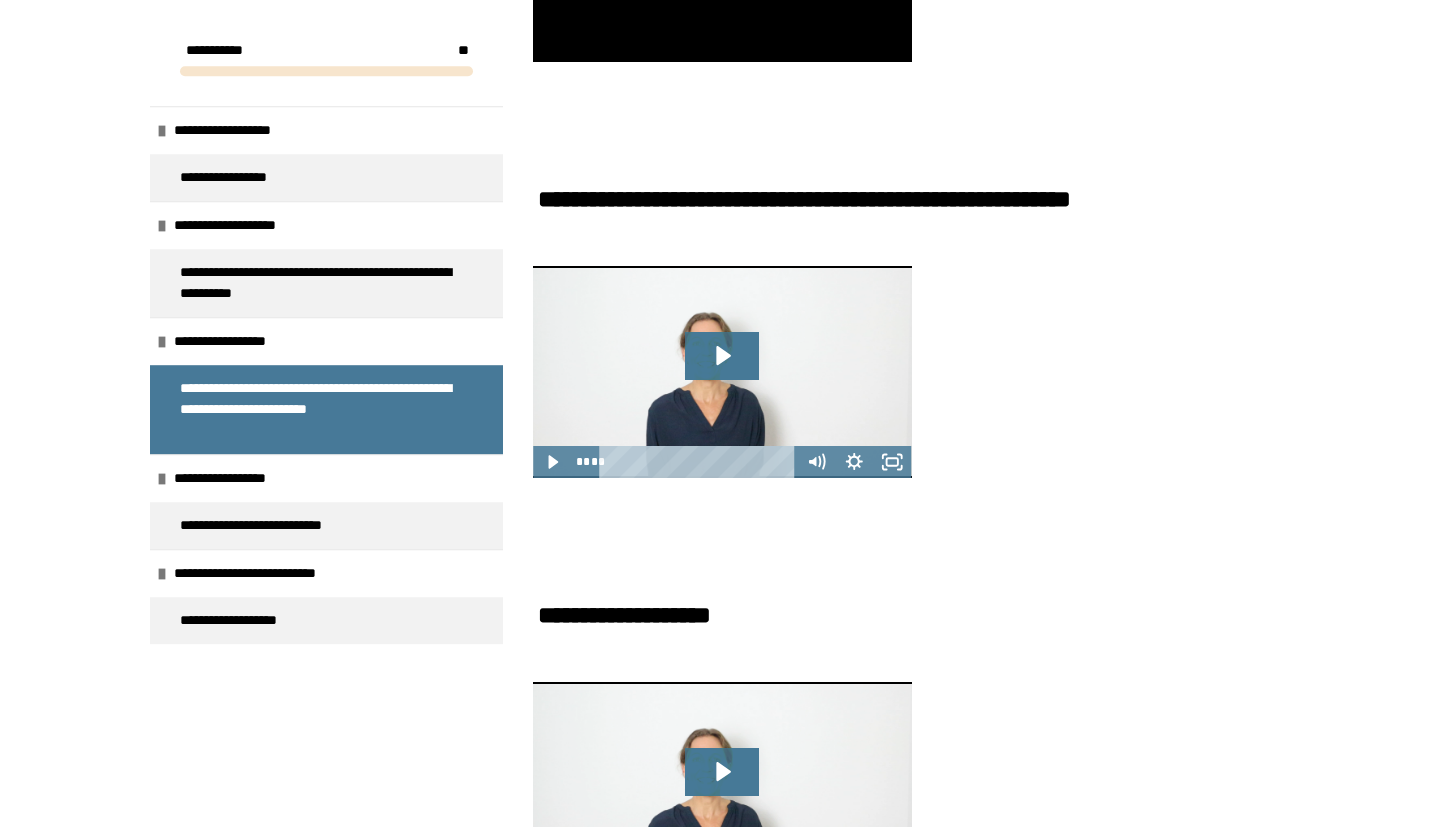 scroll, scrollTop: 987, scrollLeft: 0, axis: vertical 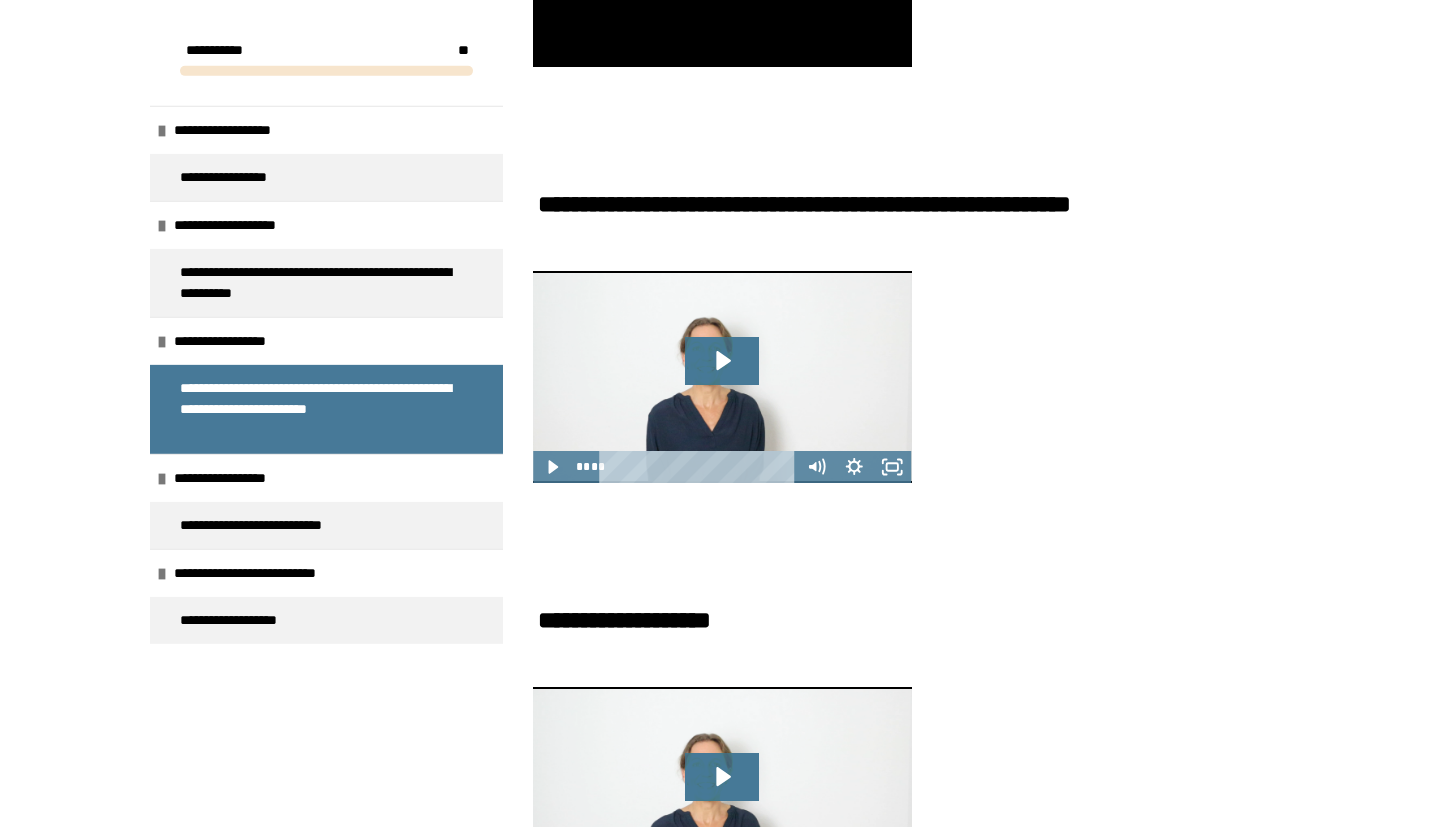 click at bounding box center [722, 377] 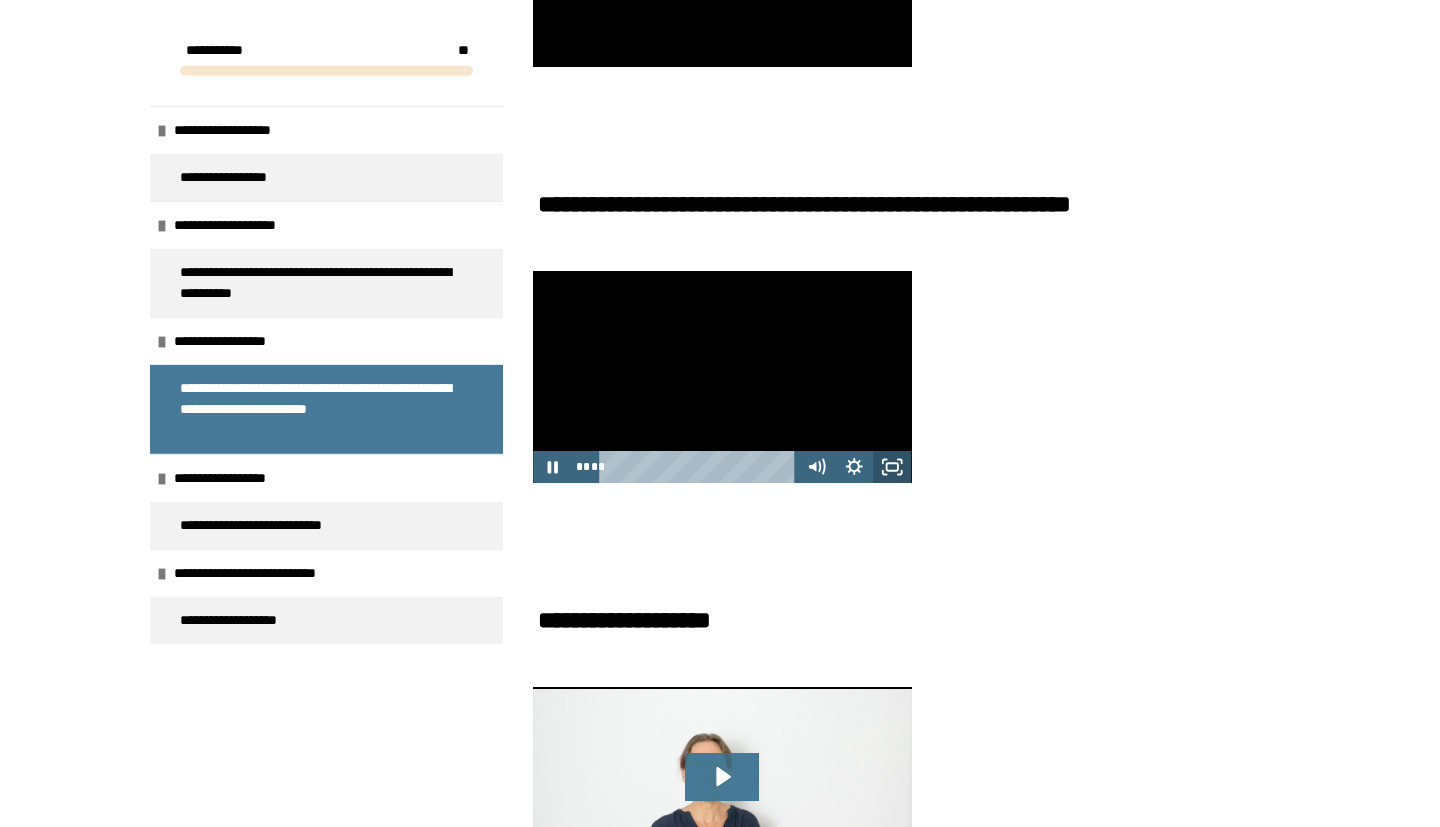 click 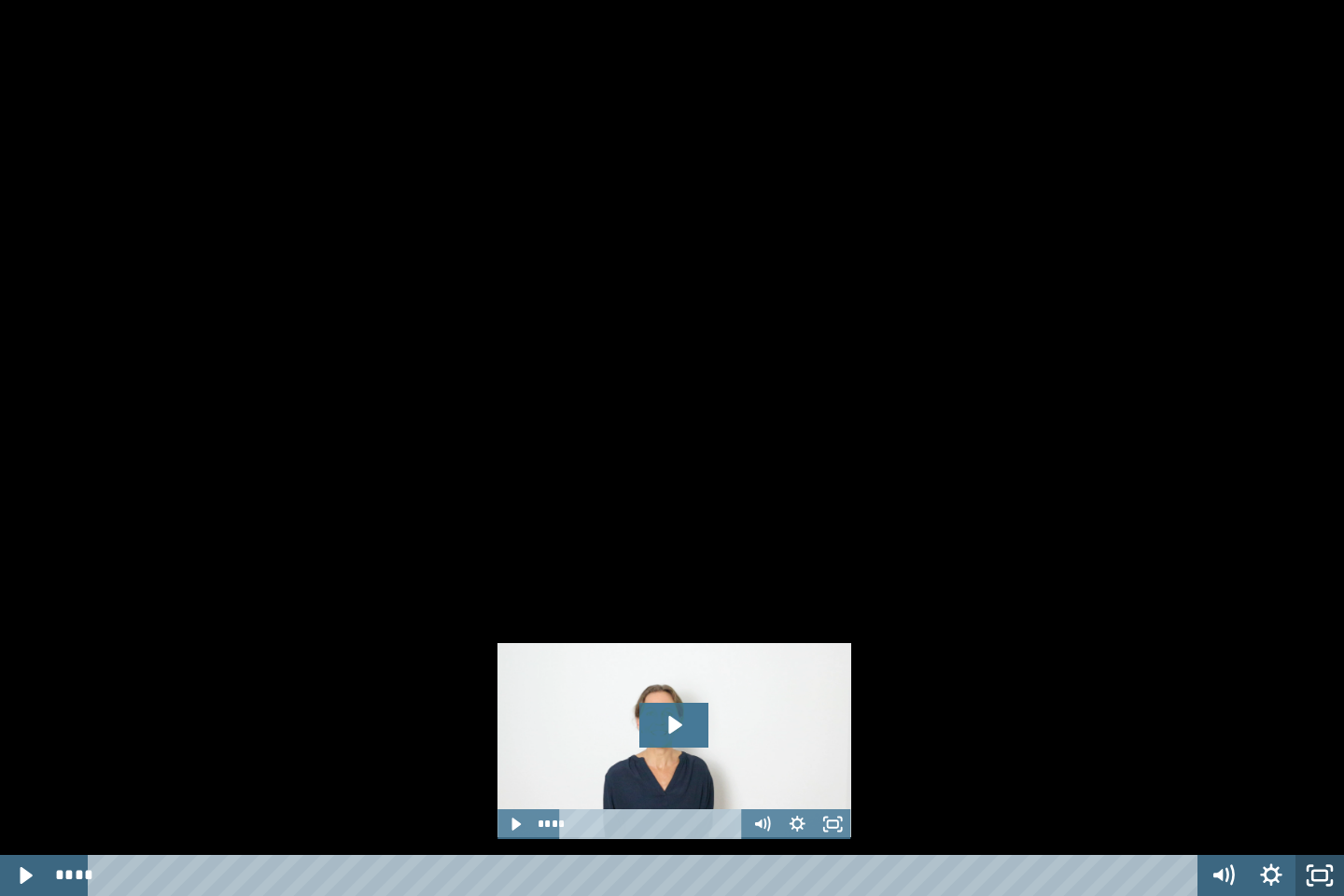click 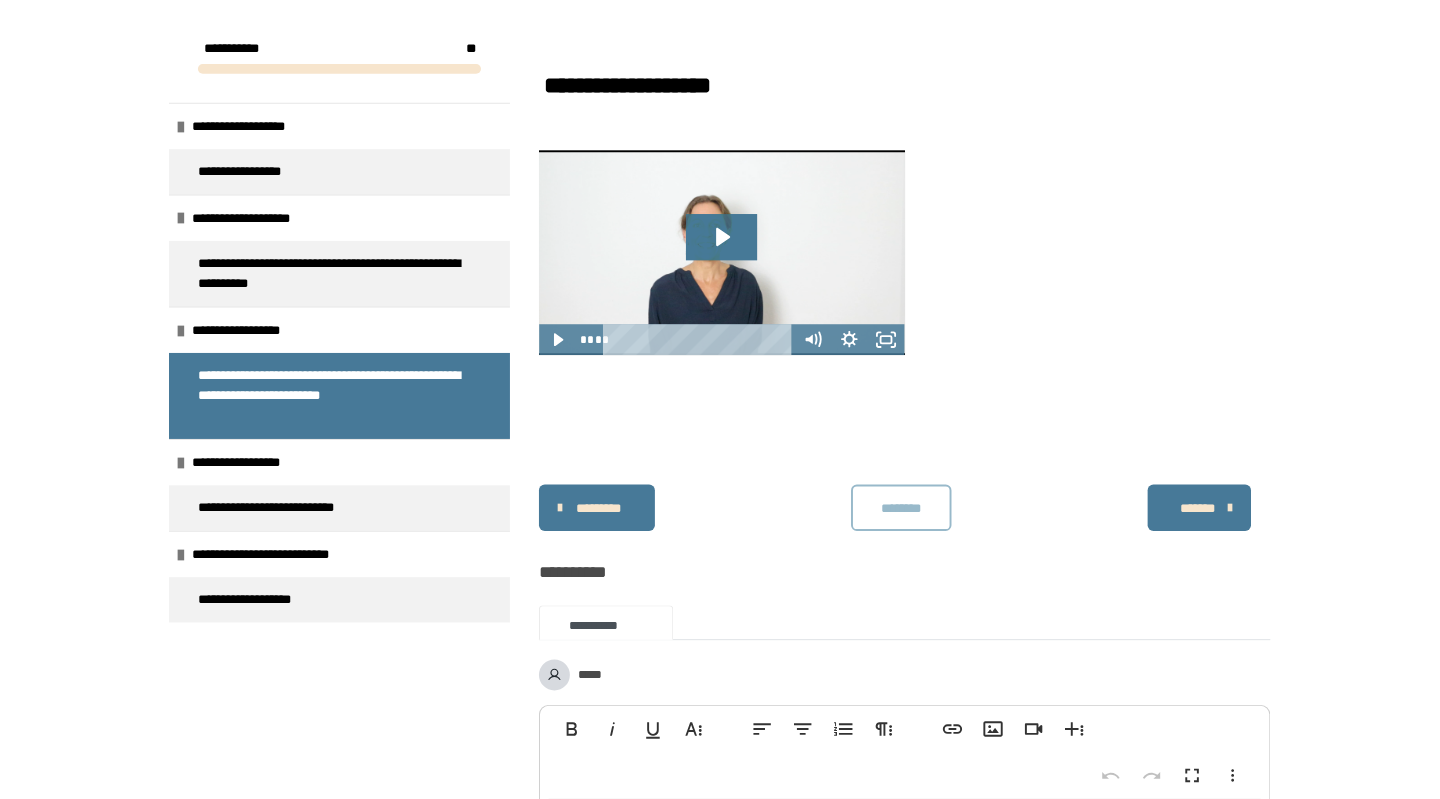 scroll, scrollTop: 1523, scrollLeft: 0, axis: vertical 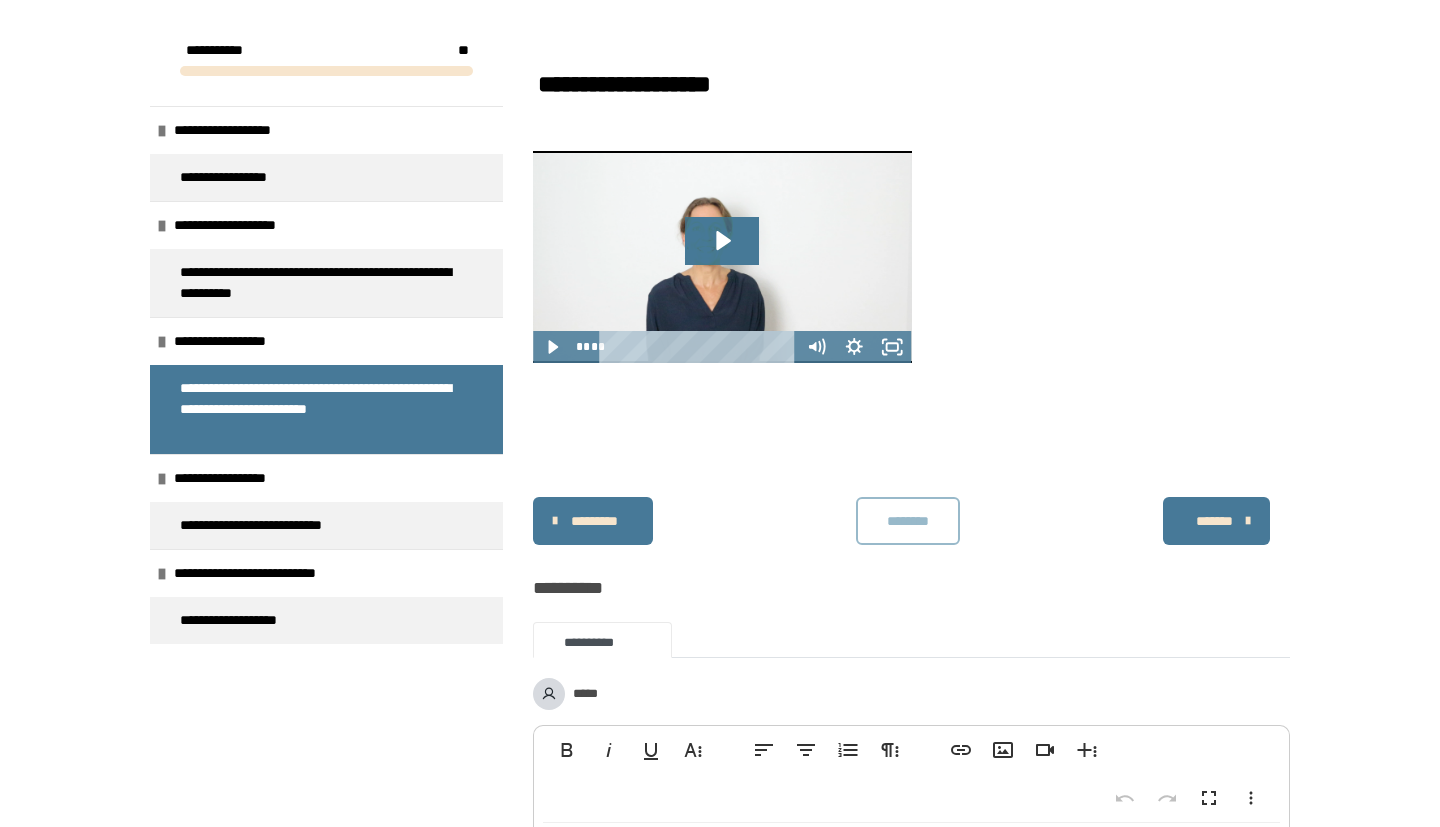 click on "**********" at bounding box center (911, 84) 